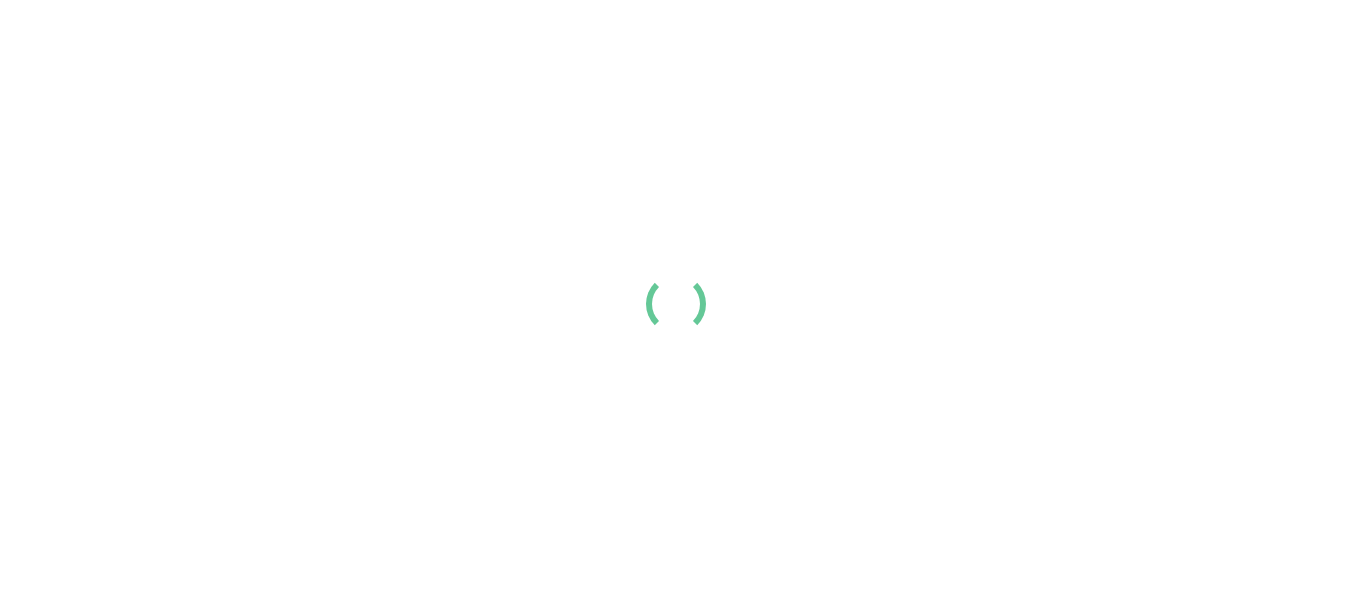 scroll, scrollTop: 0, scrollLeft: 0, axis: both 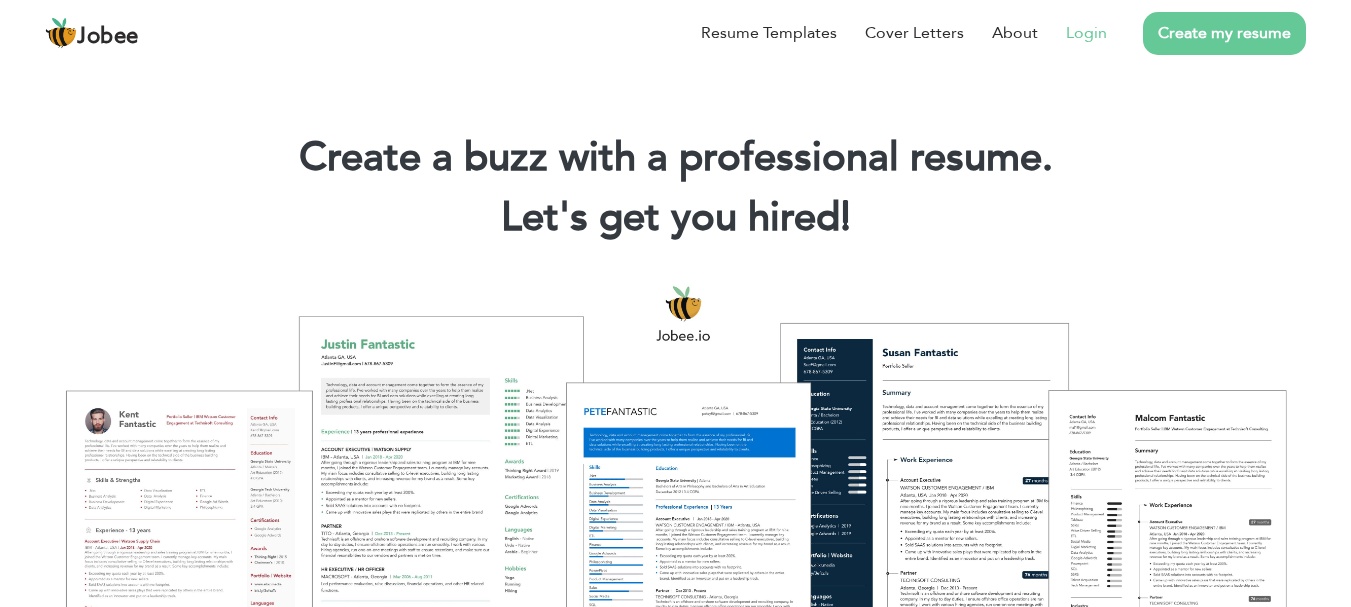 click on "Login" at bounding box center (1086, 33) 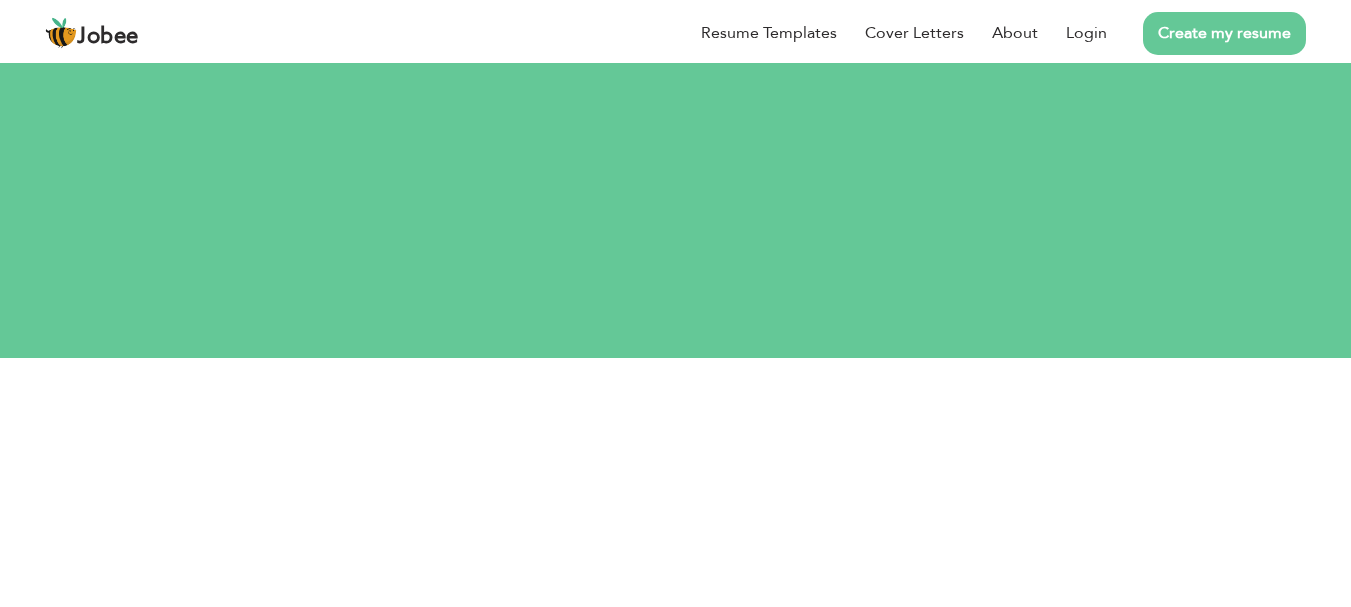 scroll, scrollTop: 0, scrollLeft: 0, axis: both 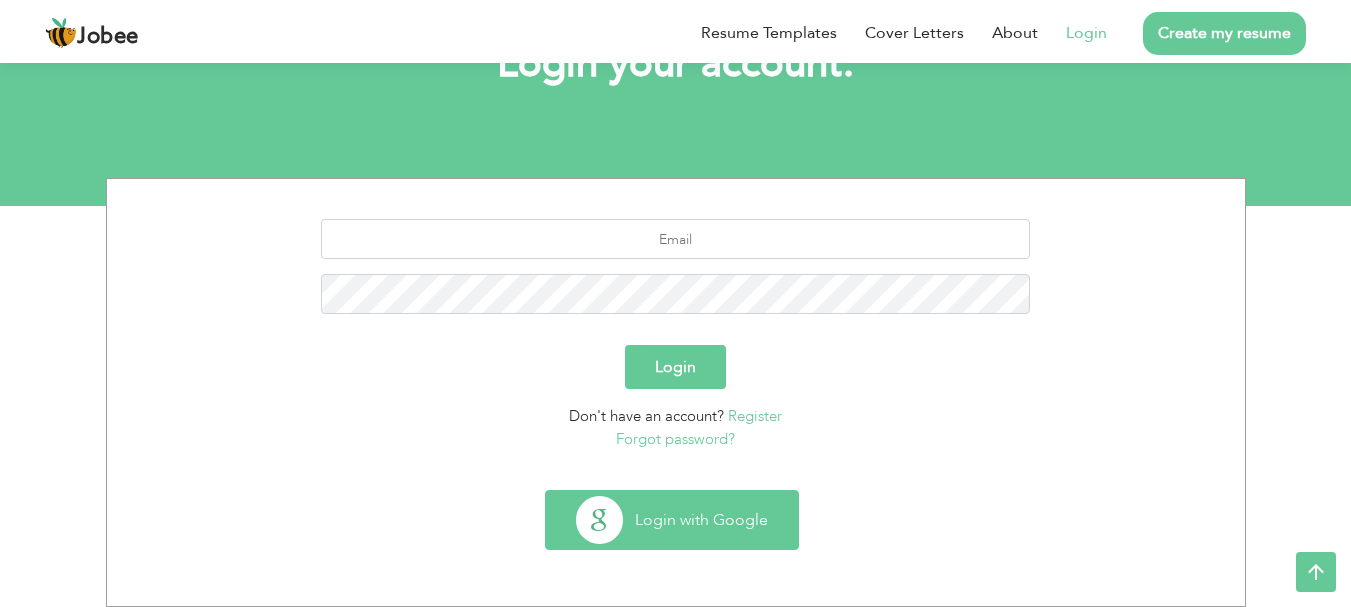 click on "Login with Google" at bounding box center (672, 520) 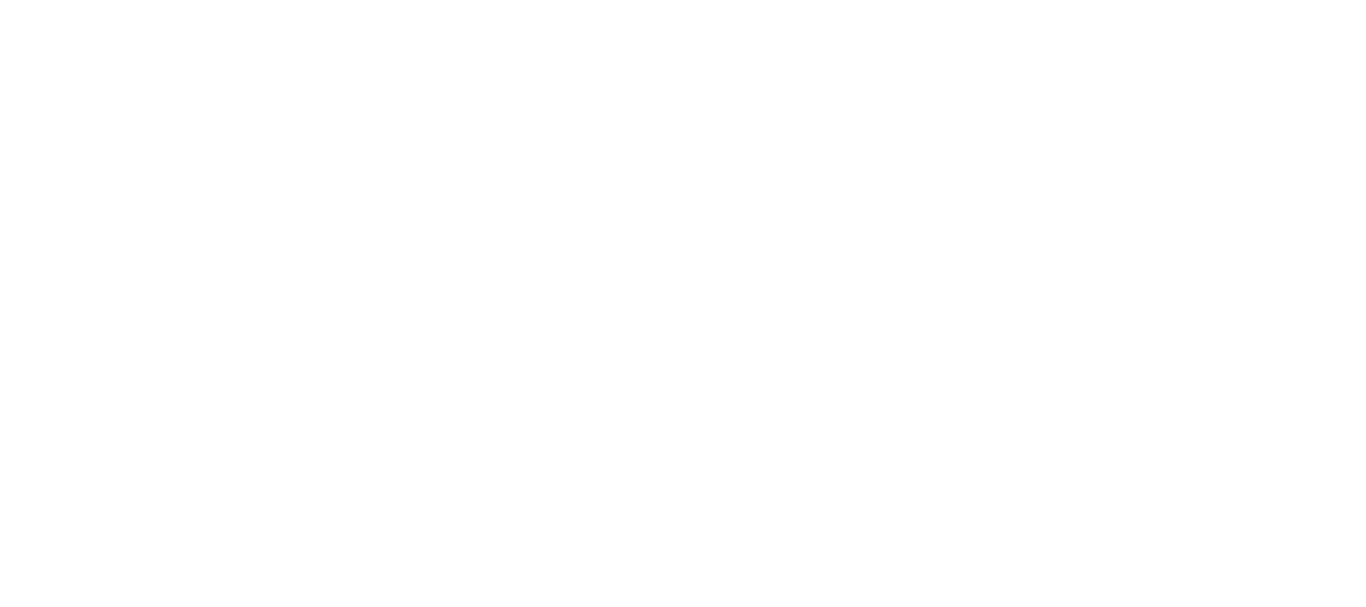 scroll, scrollTop: 0, scrollLeft: 0, axis: both 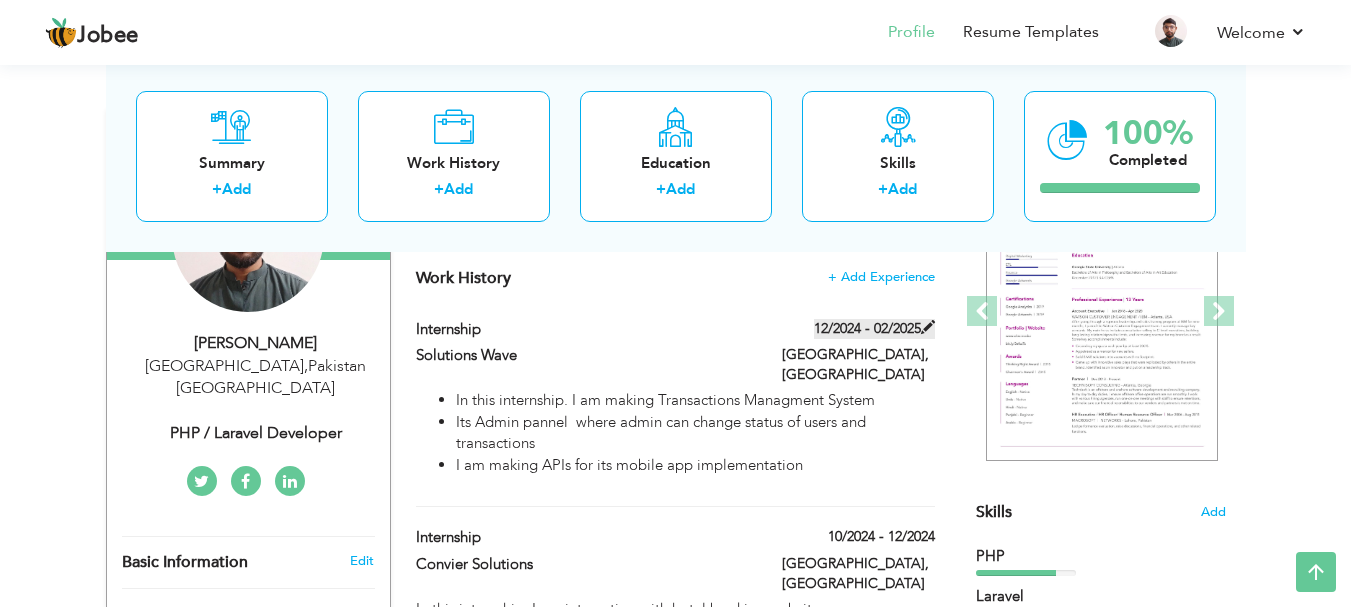 click at bounding box center (928, 327) 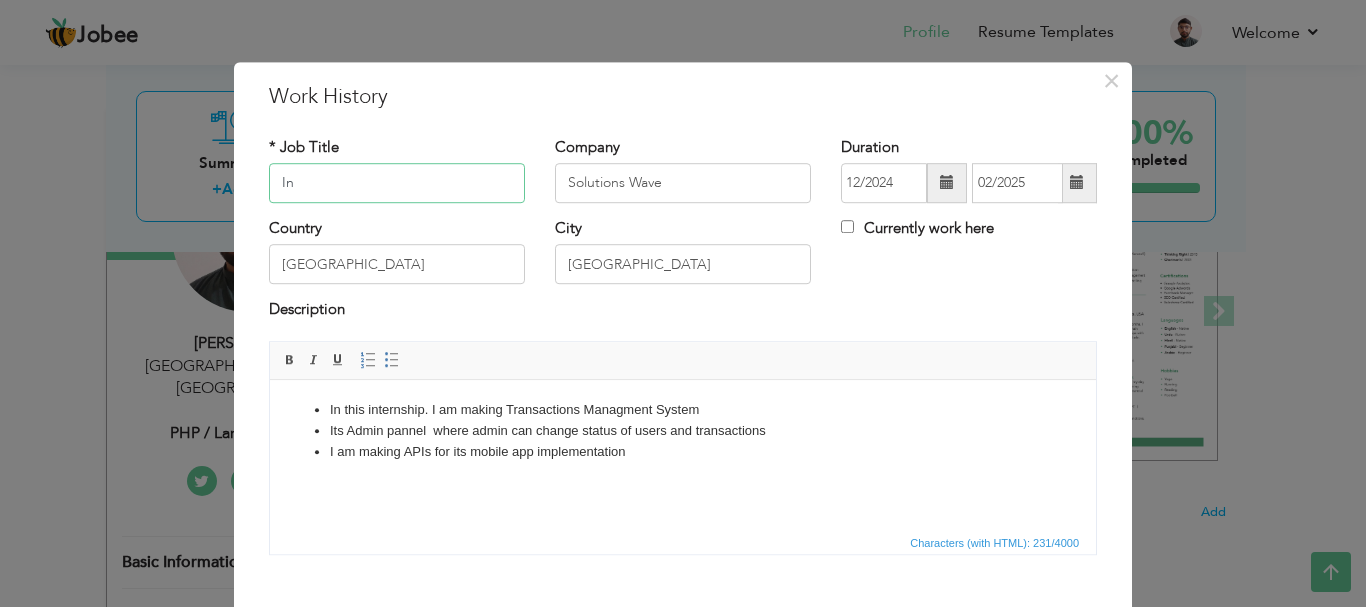 type on "I" 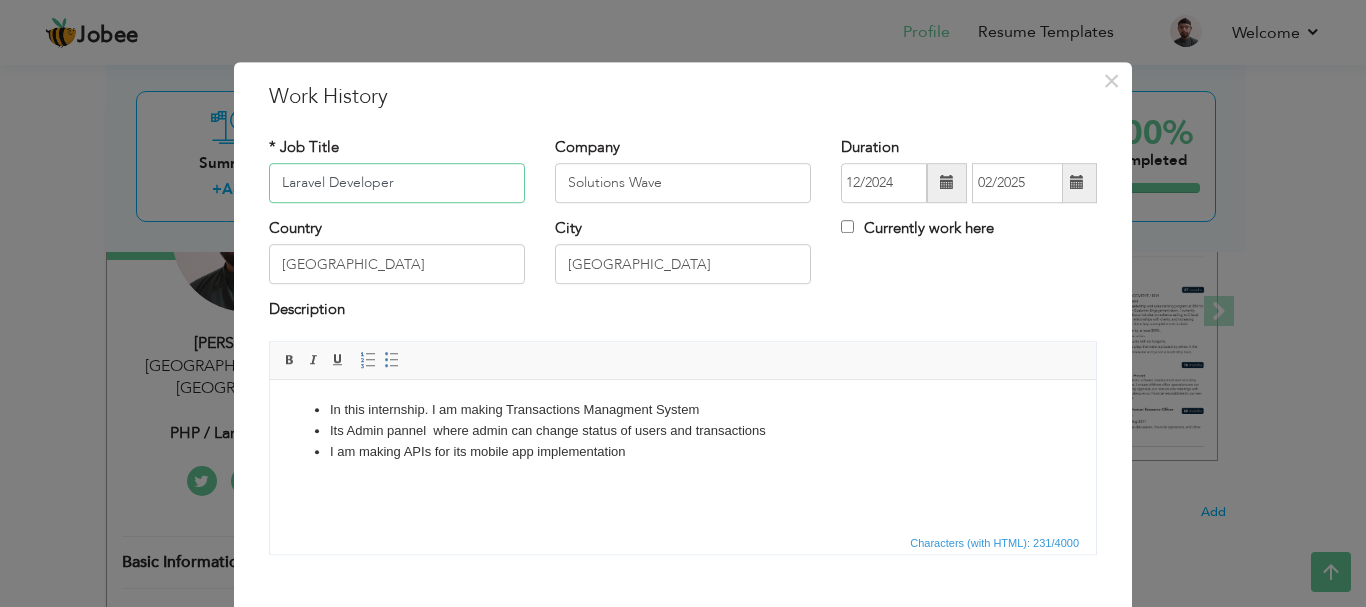type on "Laravel Developer" 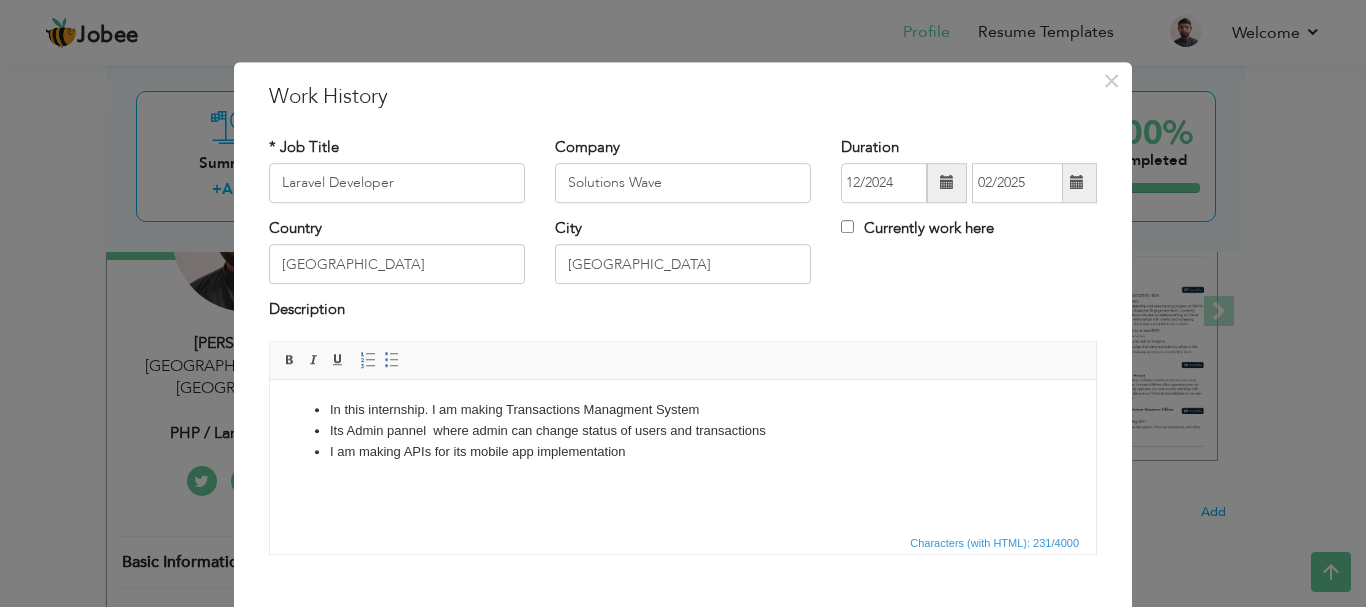 click at bounding box center (1077, 183) 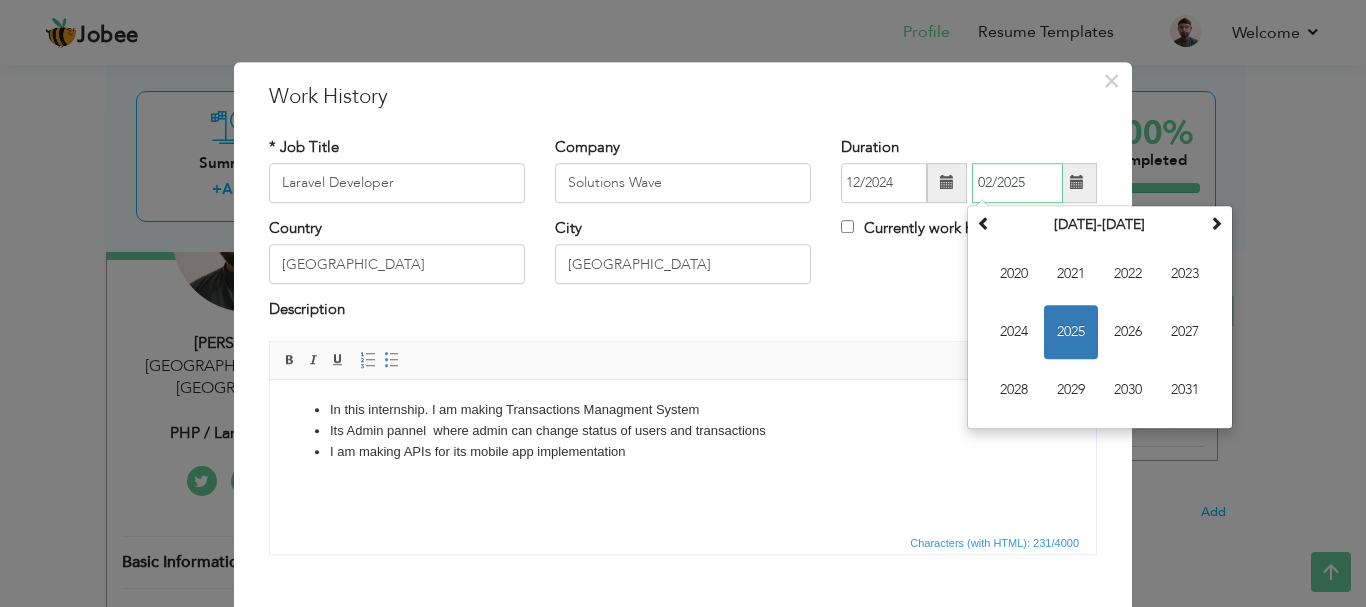 click on "2025" at bounding box center [1071, 332] 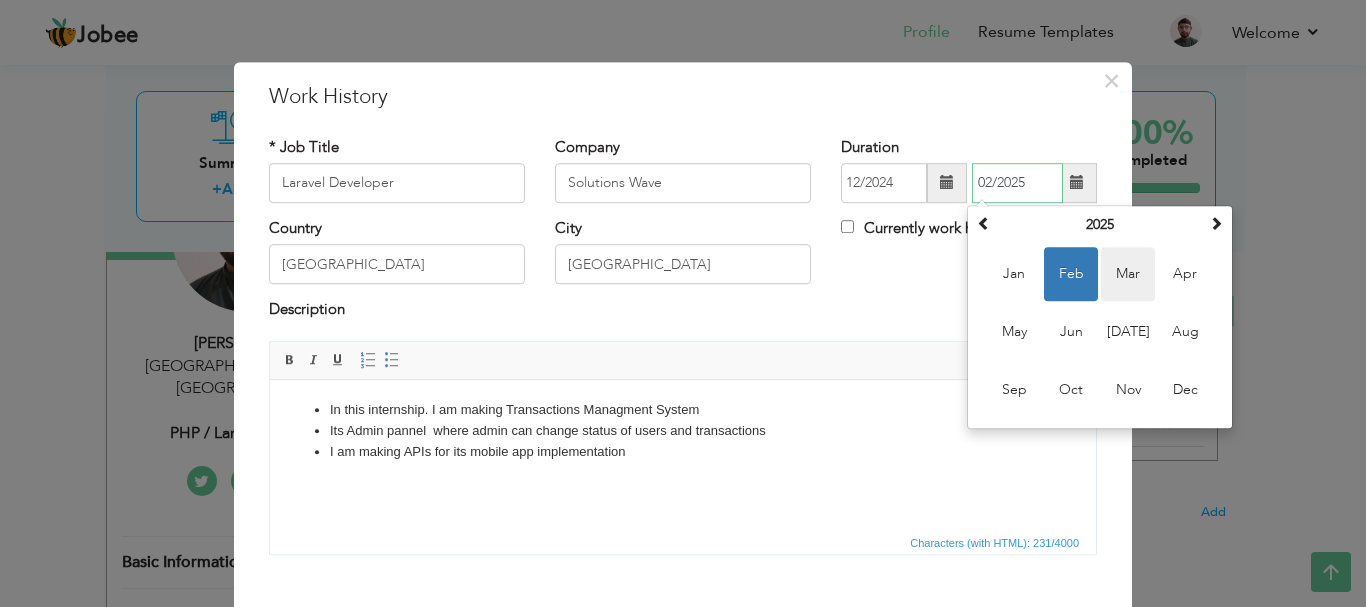 click on "Mar" at bounding box center [1128, 274] 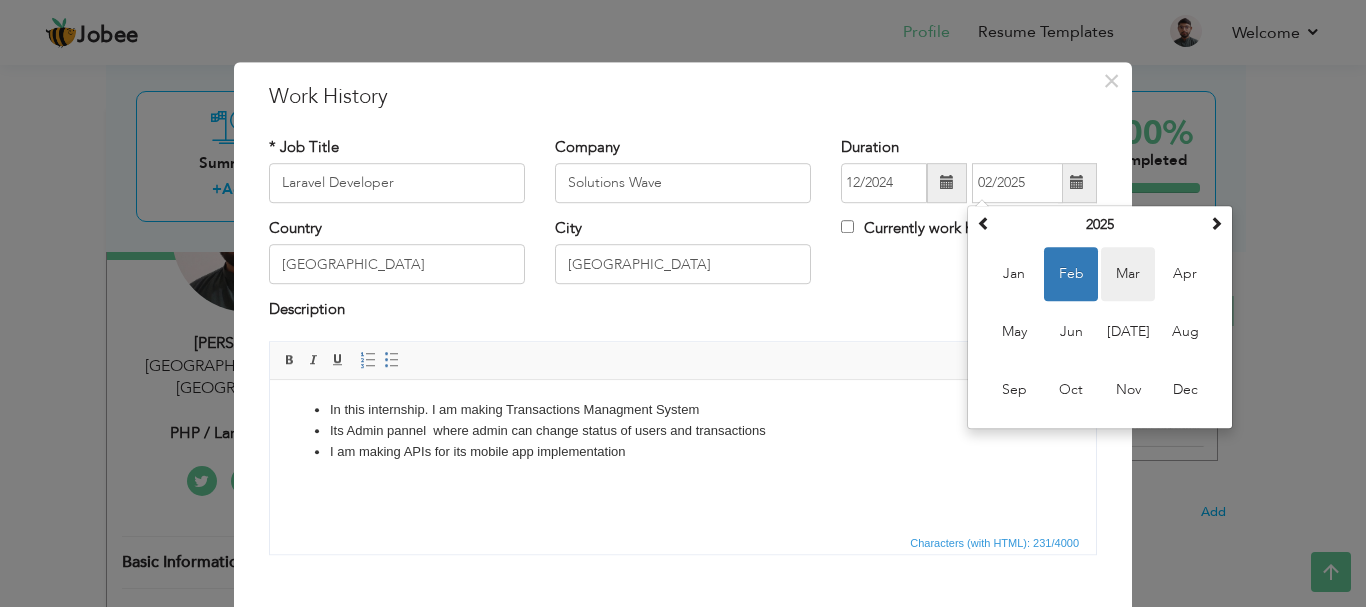 type on "03/2025" 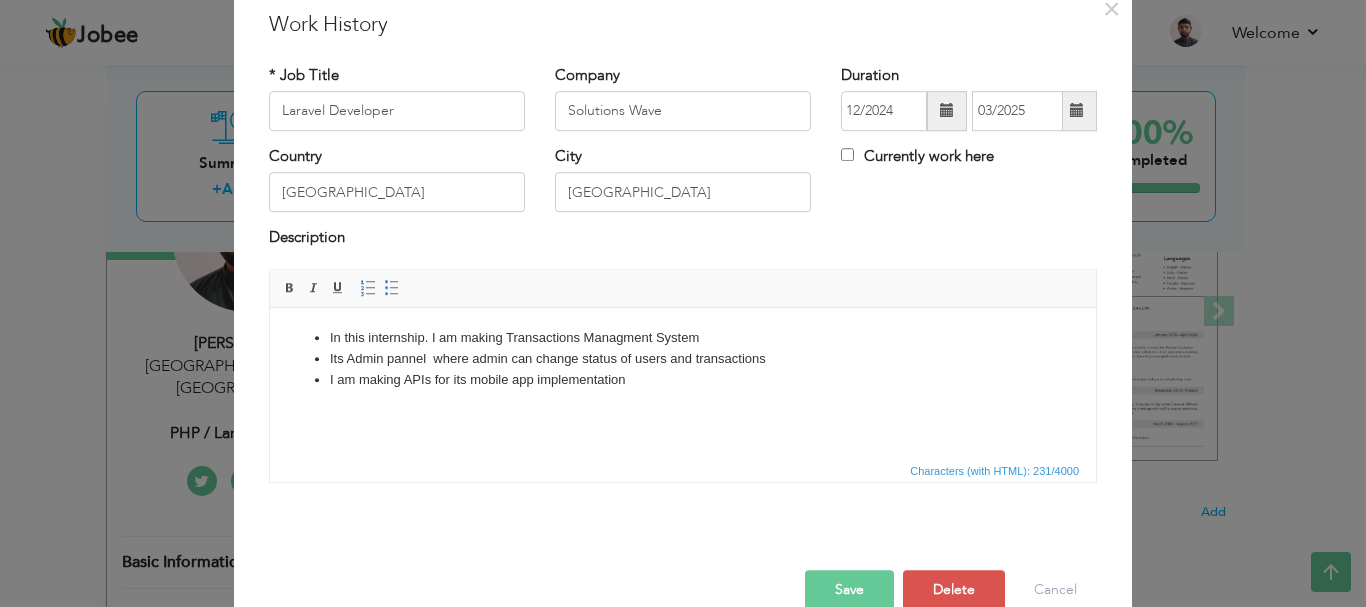 scroll, scrollTop: 110, scrollLeft: 0, axis: vertical 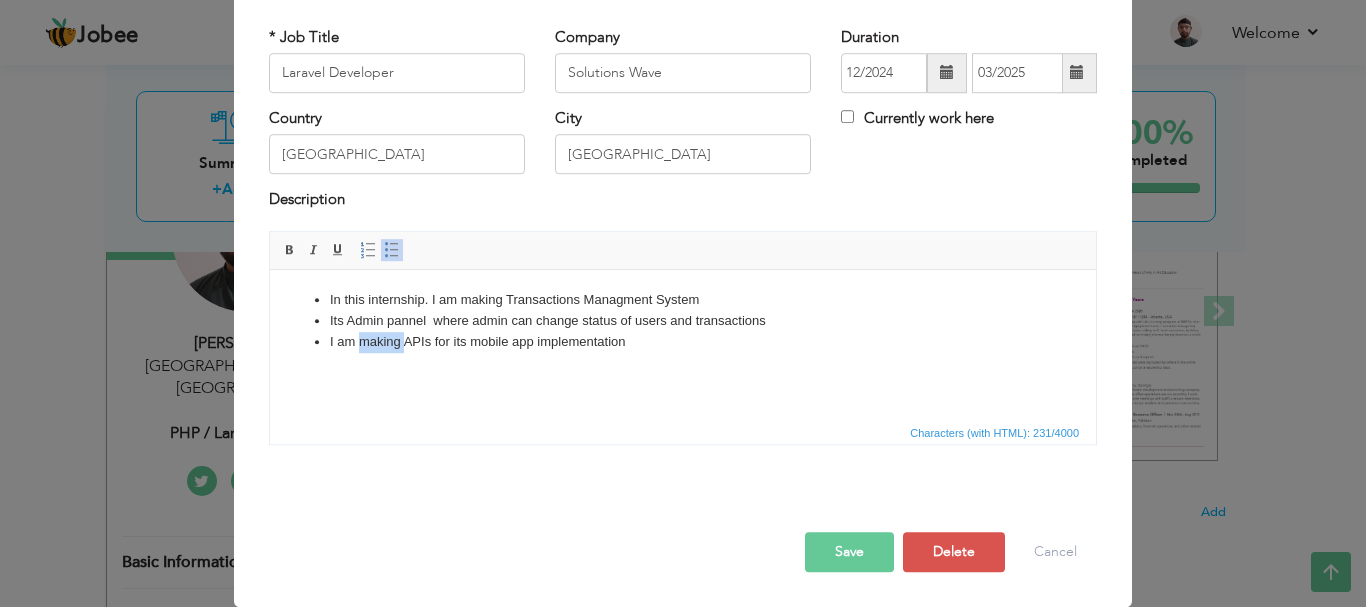 drag, startPoint x: 402, startPoint y: 343, endPoint x: 361, endPoint y: 340, distance: 41.109608 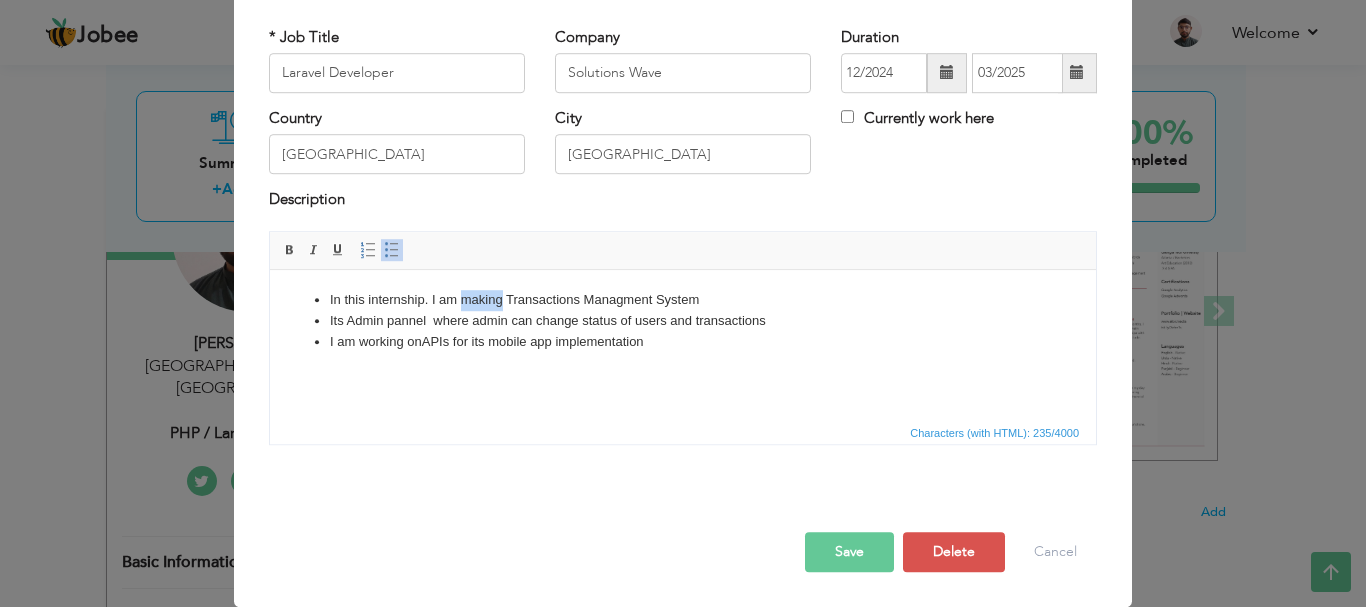 drag, startPoint x: 503, startPoint y: 299, endPoint x: 462, endPoint y: 296, distance: 41.109608 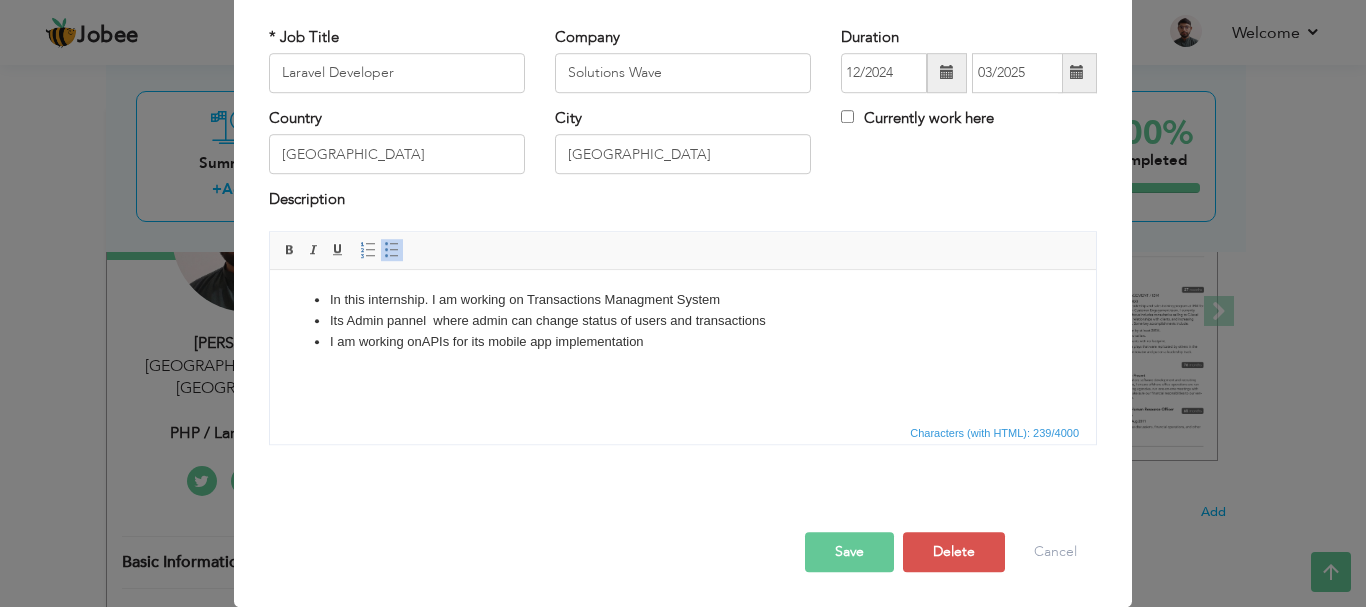 click on "Save" at bounding box center [849, 552] 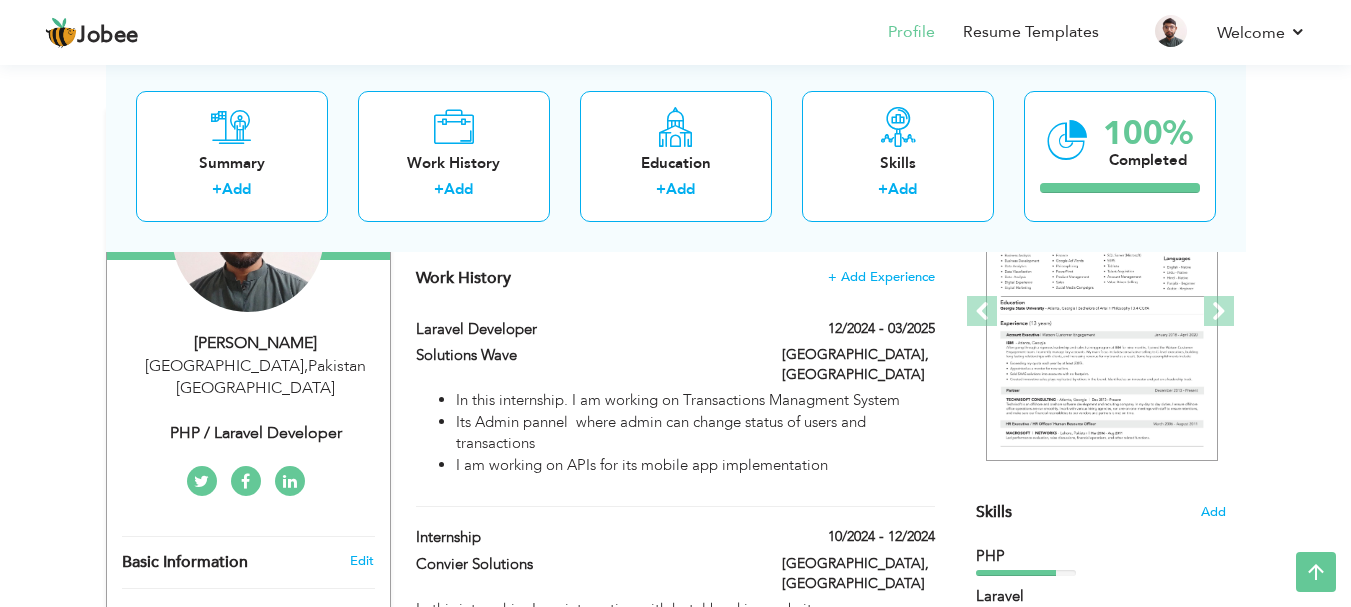 click on "Laravel Developer
12/2024 - 03/2025
Laravel Developer
12/2024 - 03/2025
Solutions Wave
Lahore, Pakistan" at bounding box center (675, 413) 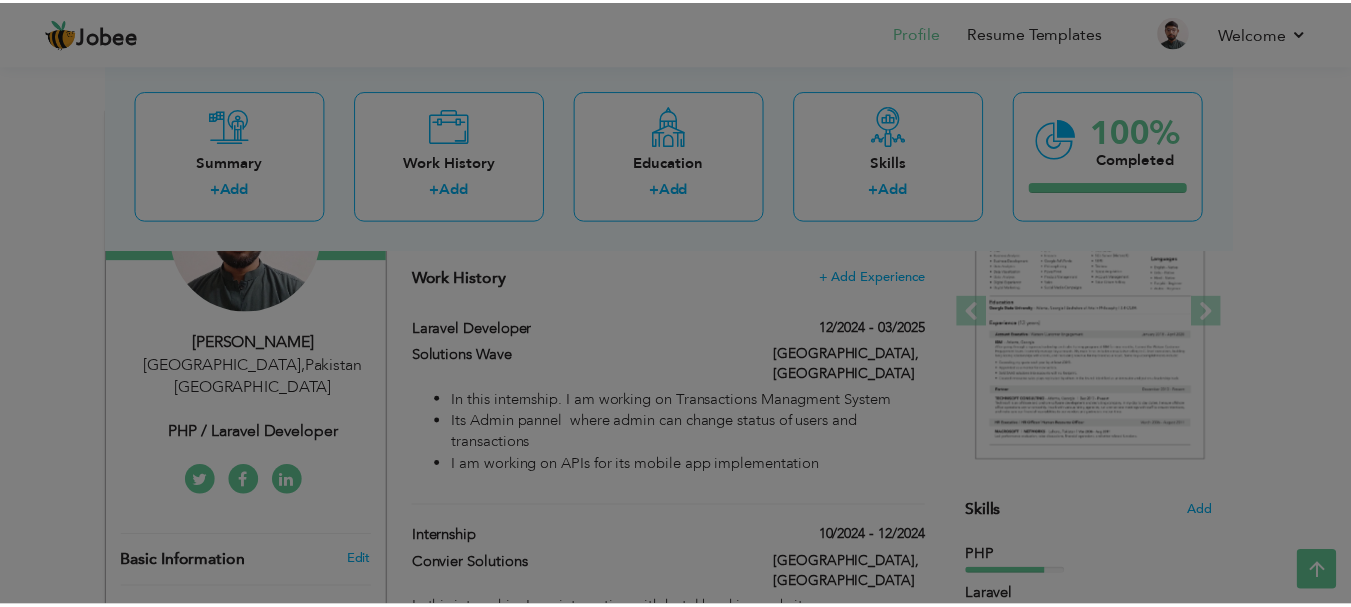 scroll, scrollTop: 0, scrollLeft: 0, axis: both 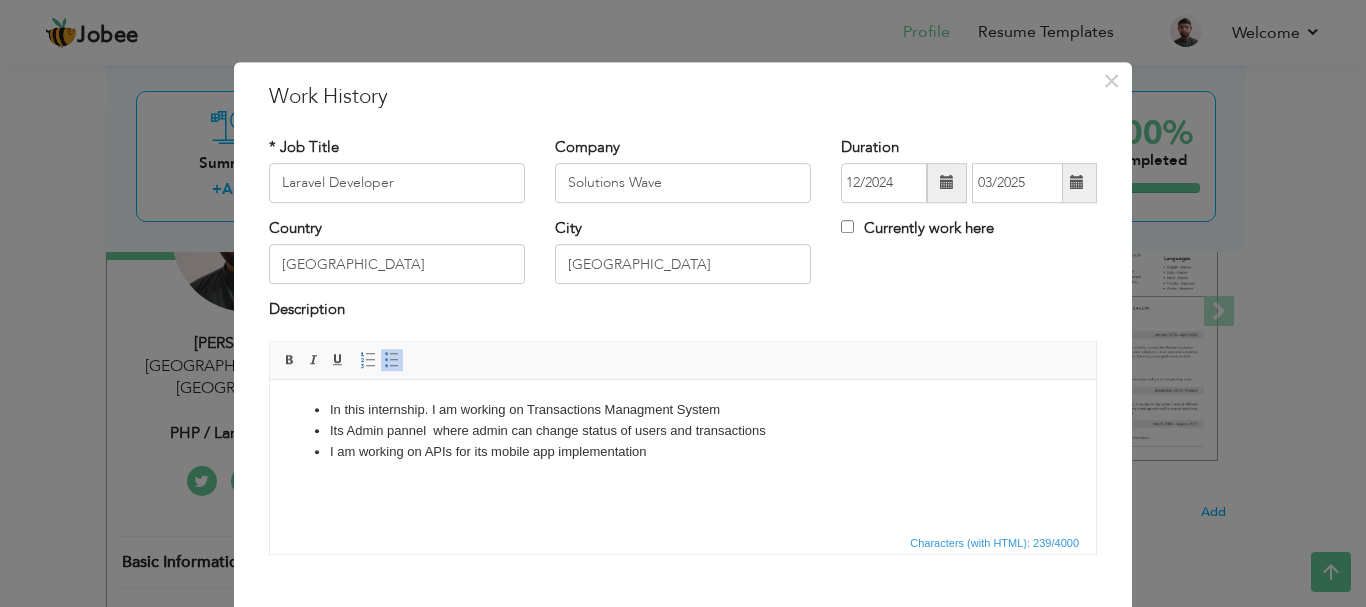 click on "×
Work History
* Job Title
Laravel Developer
Company
Solutions Wave
City" at bounding box center (683, 303) 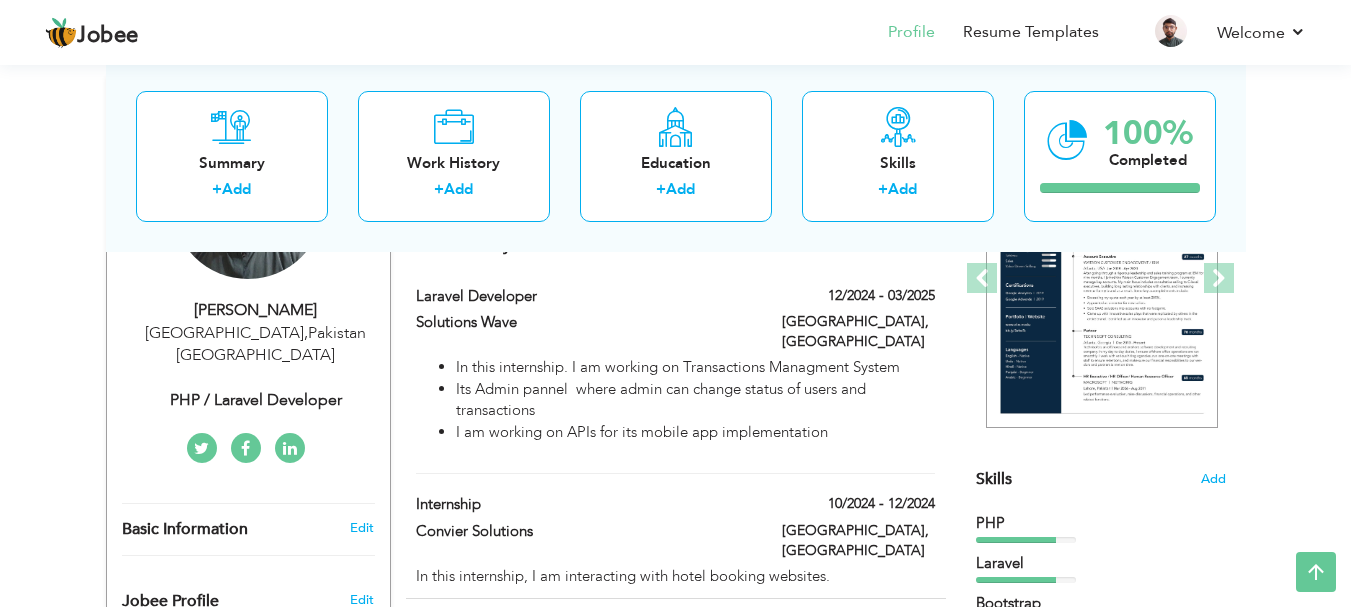 scroll, scrollTop: 302, scrollLeft: 0, axis: vertical 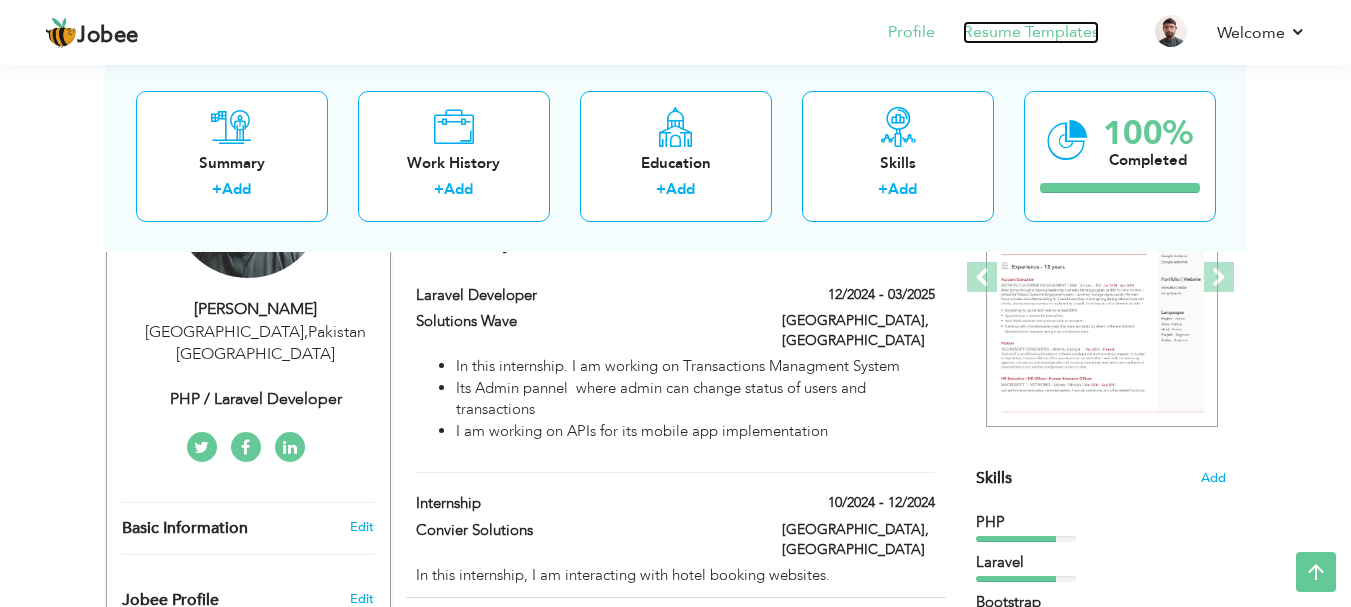 click on "Resume Templates" at bounding box center (1031, 32) 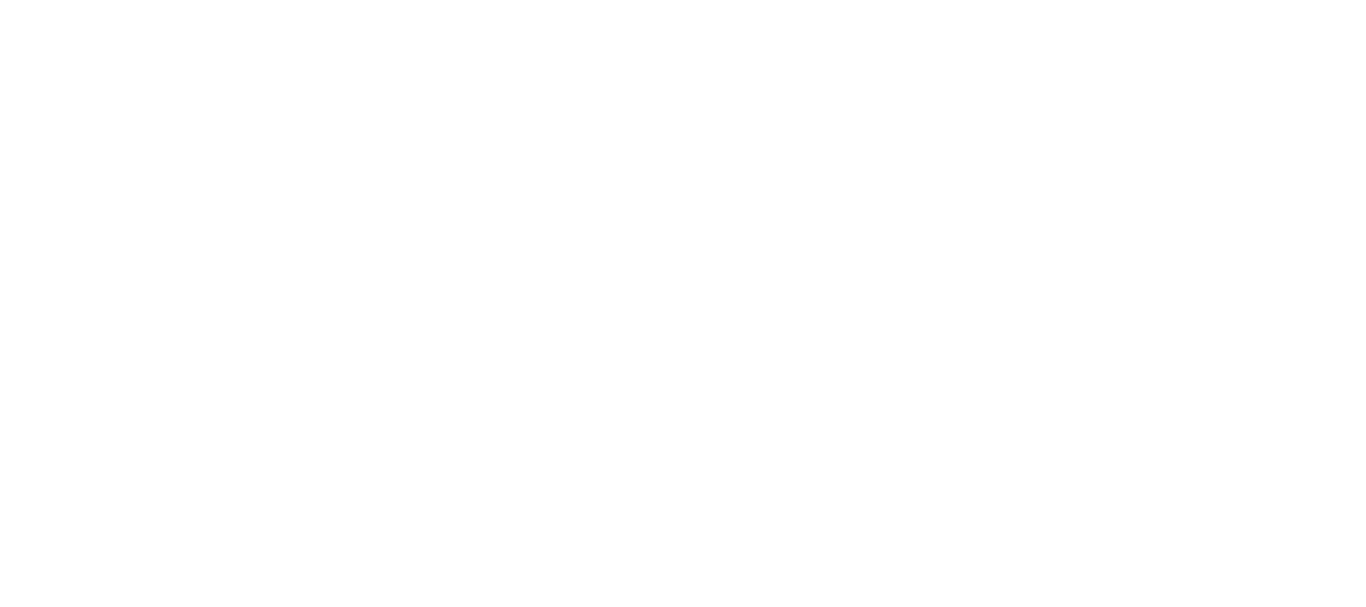 scroll, scrollTop: 0, scrollLeft: 0, axis: both 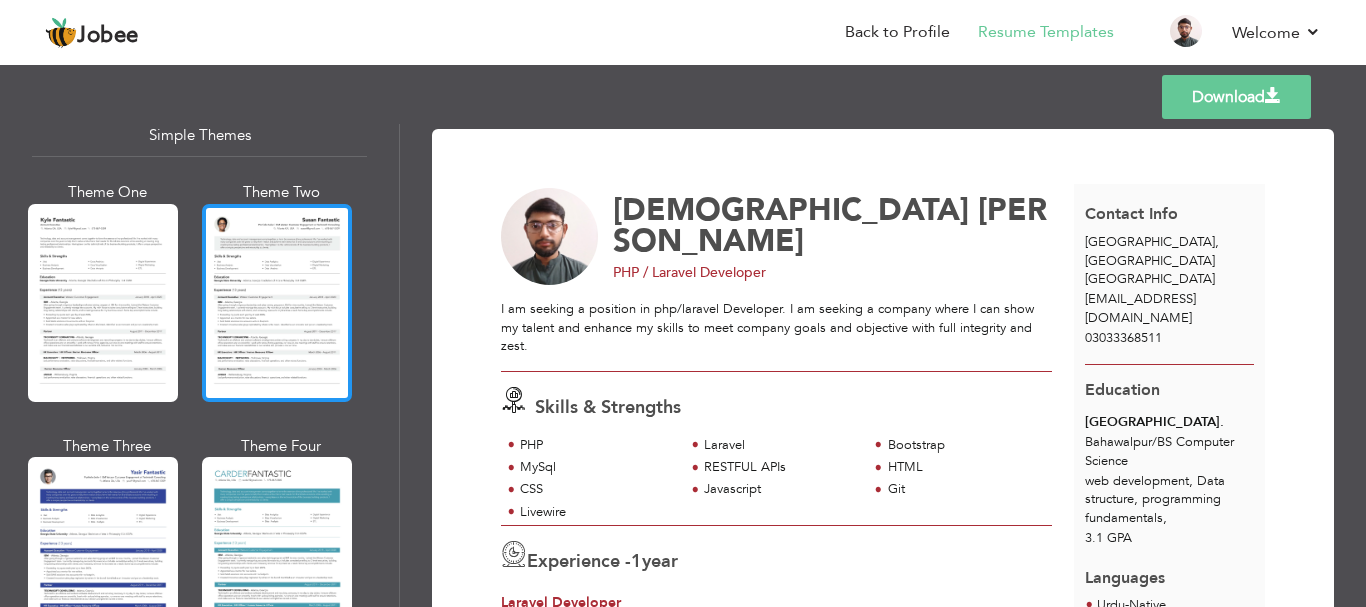 click at bounding box center (277, 303) 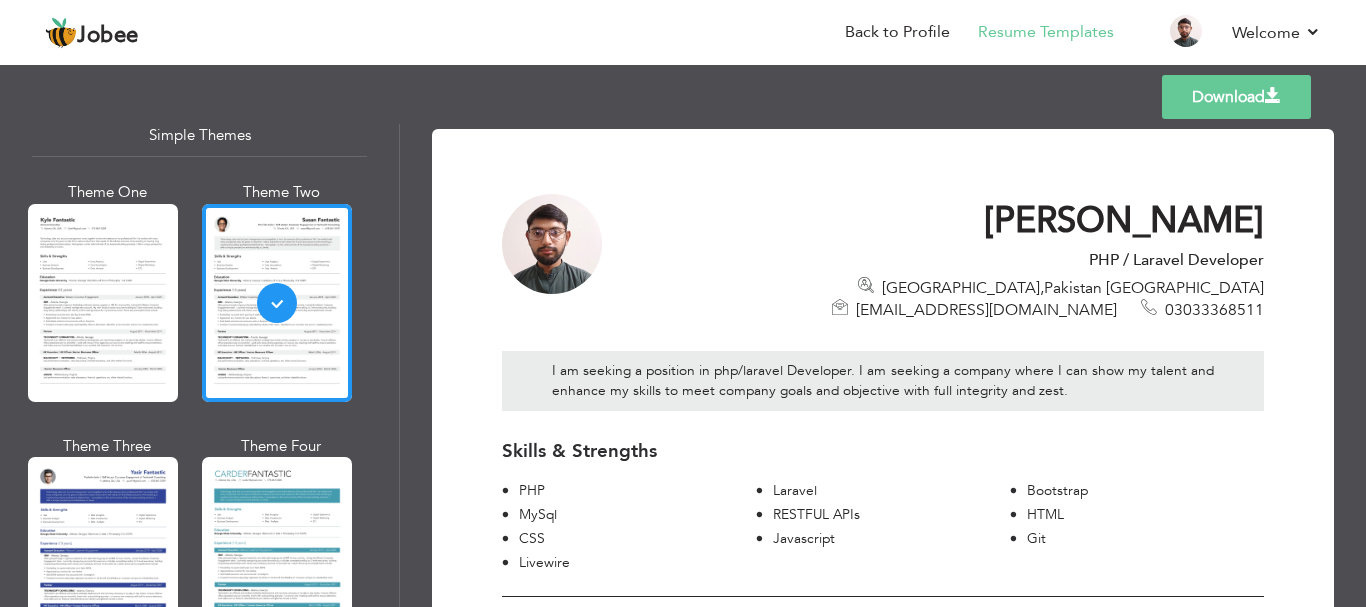 click on "Download" at bounding box center [1236, 97] 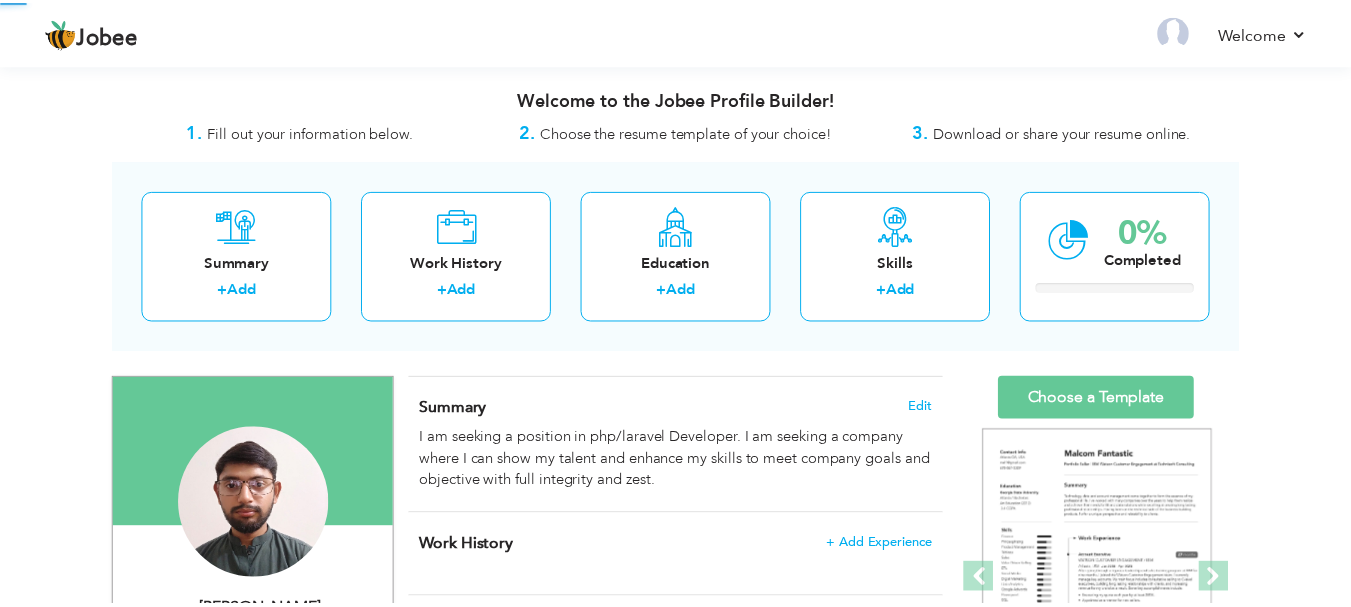 scroll, scrollTop: 302, scrollLeft: 0, axis: vertical 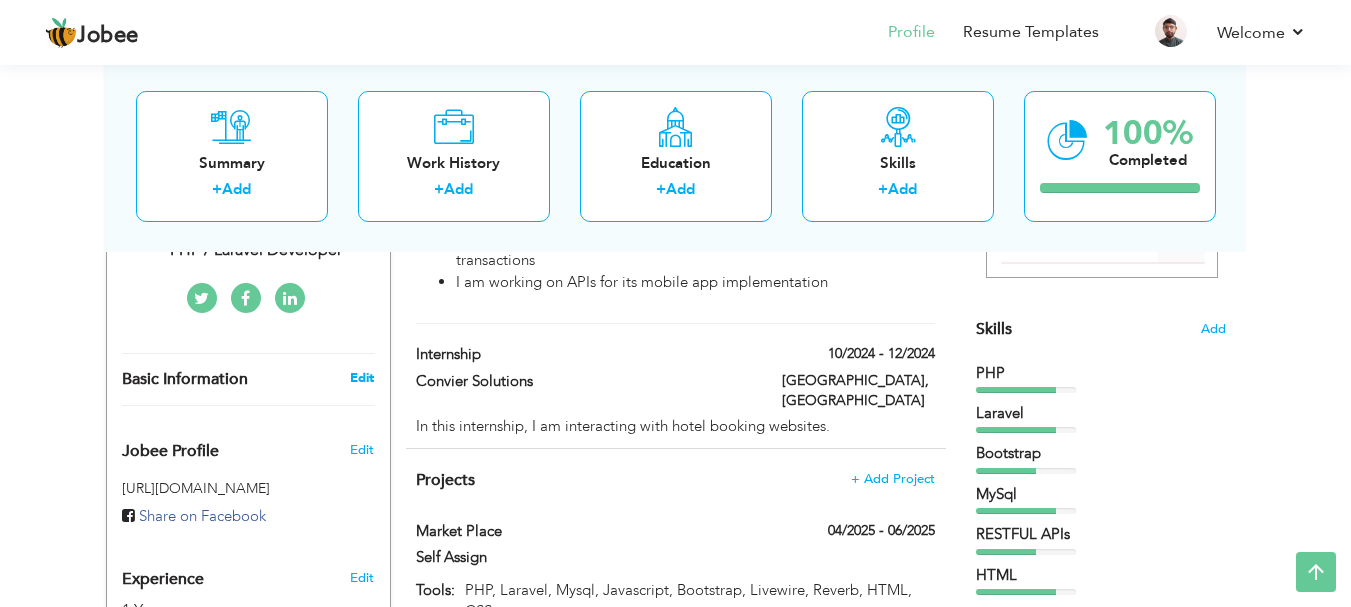 click on "Edit" at bounding box center (362, 378) 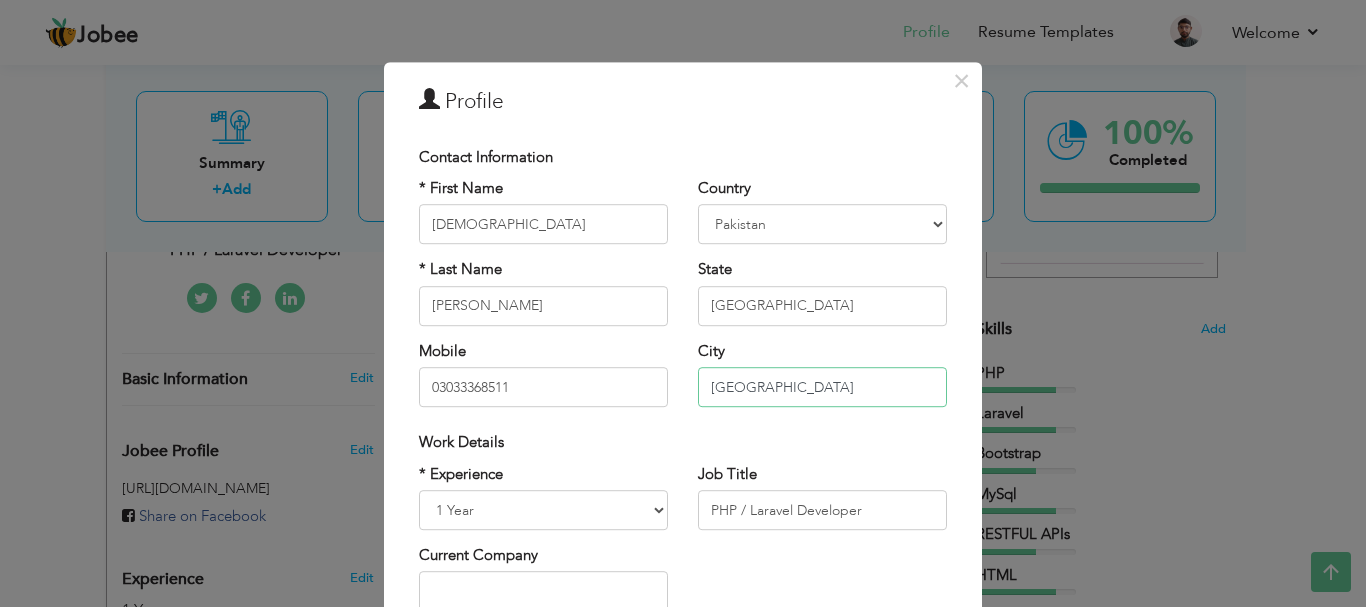 click on "[GEOGRAPHIC_DATA]" at bounding box center [822, 387] 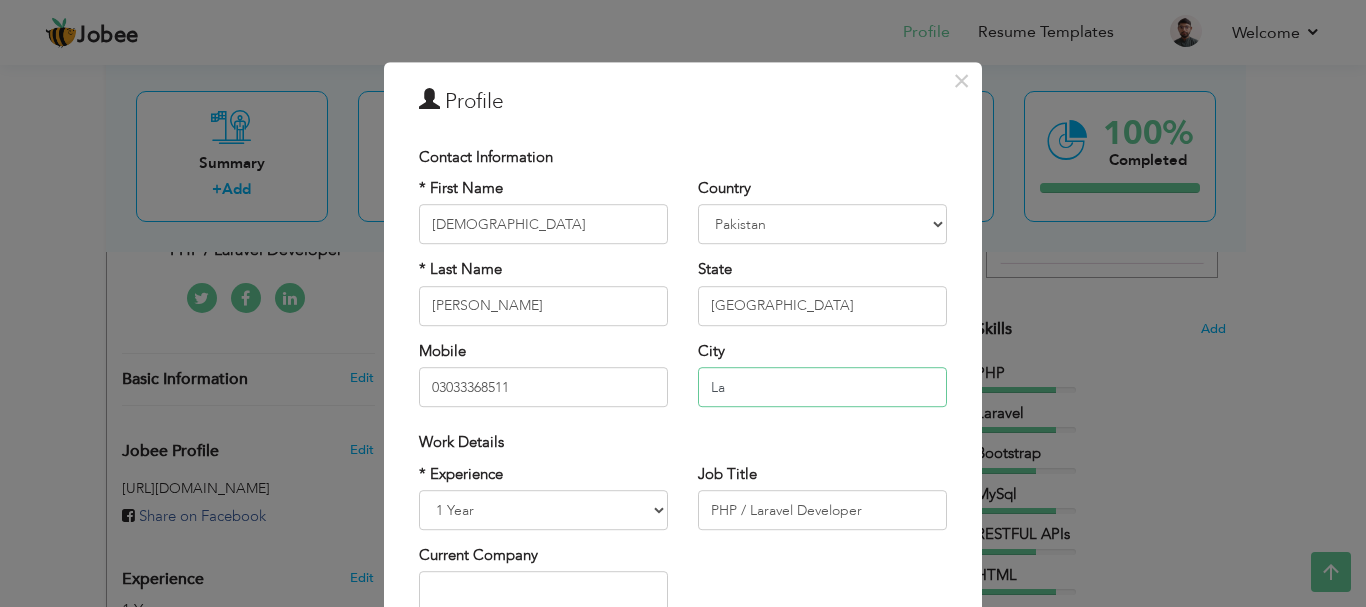 type on "L" 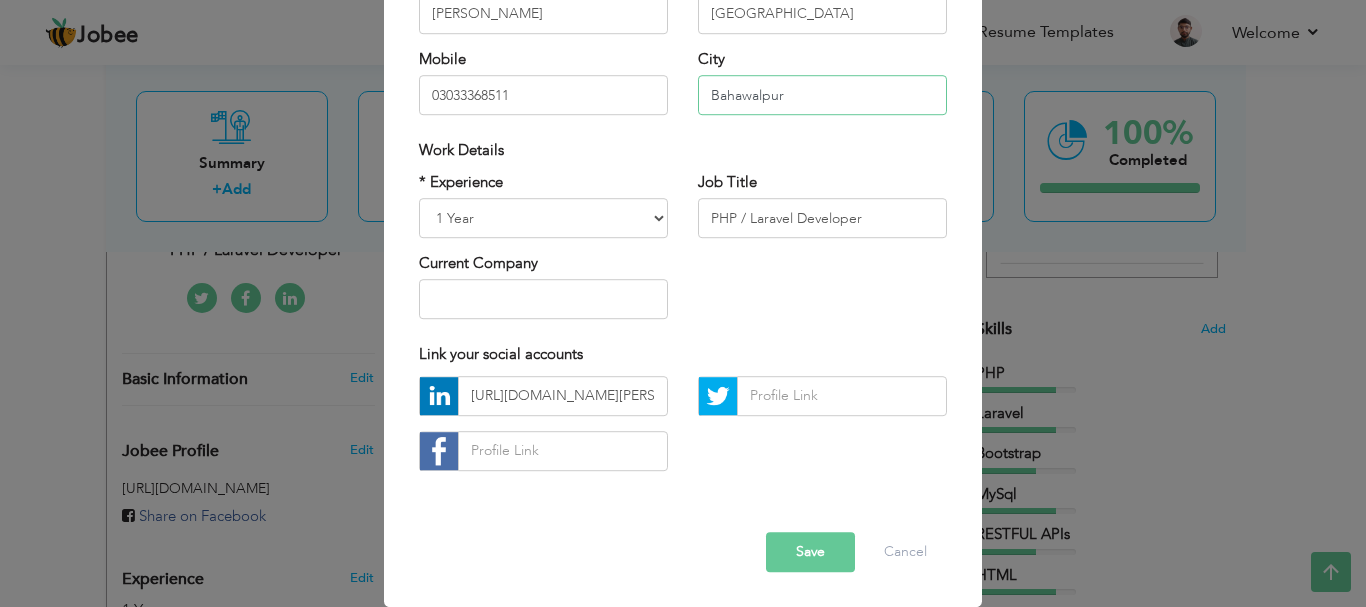 scroll, scrollTop: 0, scrollLeft: 0, axis: both 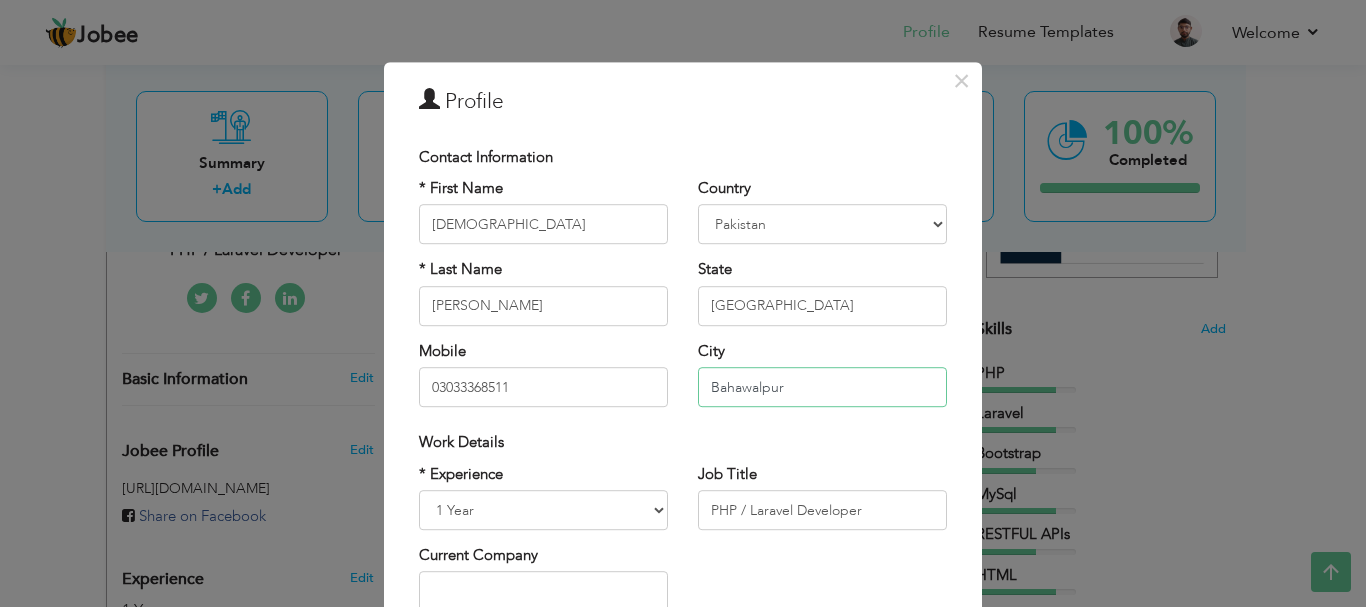 type on "Bahawalpur" 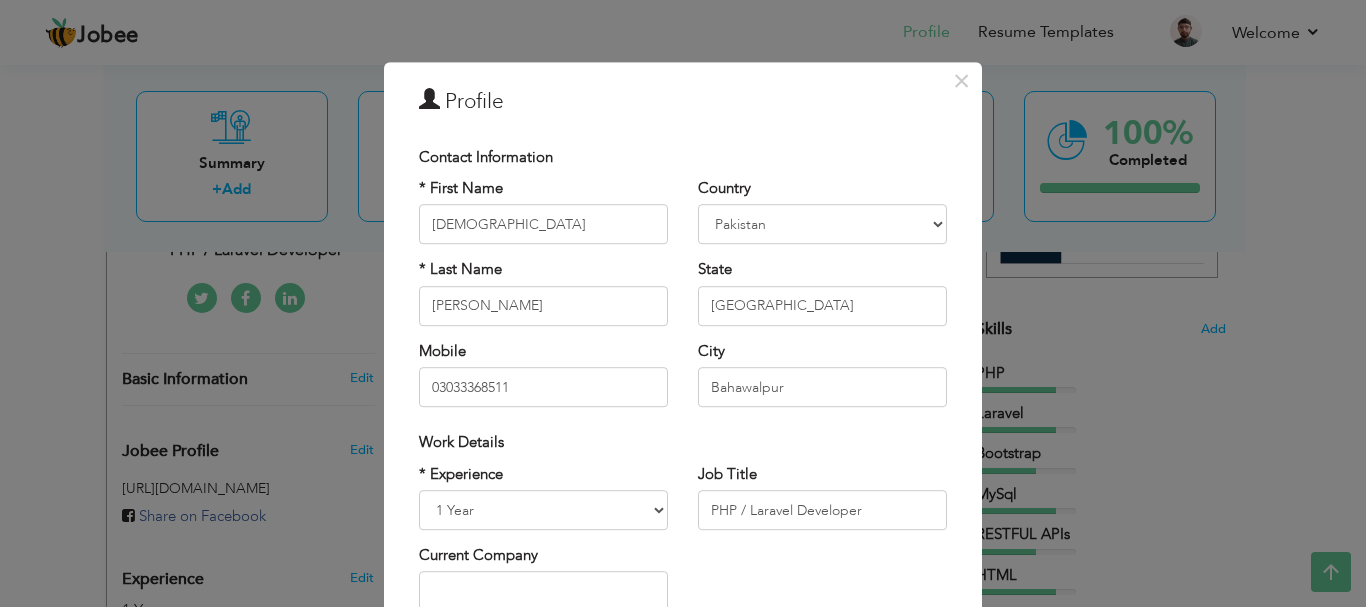 click on "Work Details" at bounding box center (683, 442) 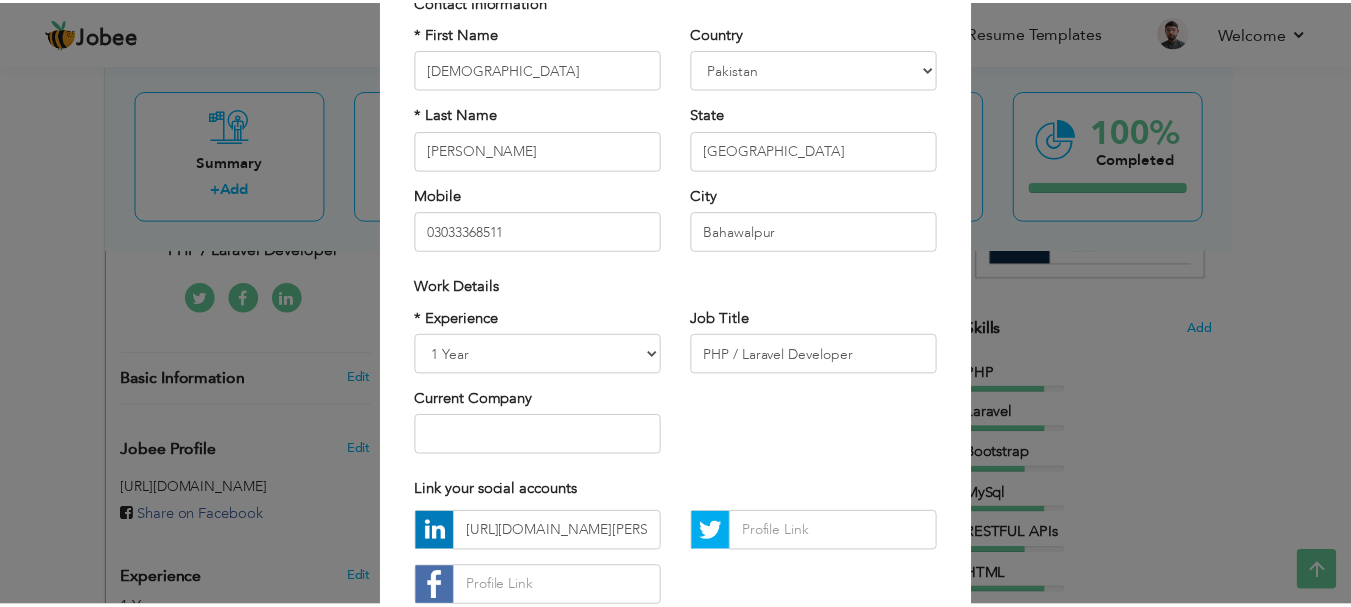 scroll, scrollTop: 292, scrollLeft: 0, axis: vertical 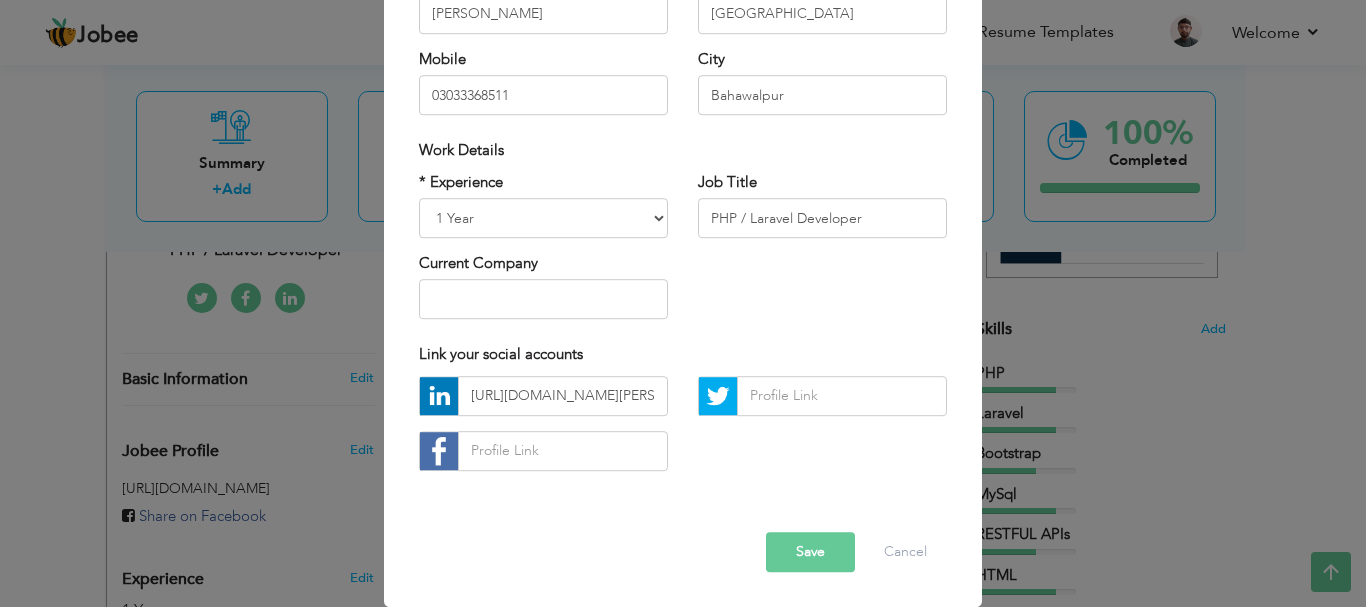 click on "Save" at bounding box center [810, 552] 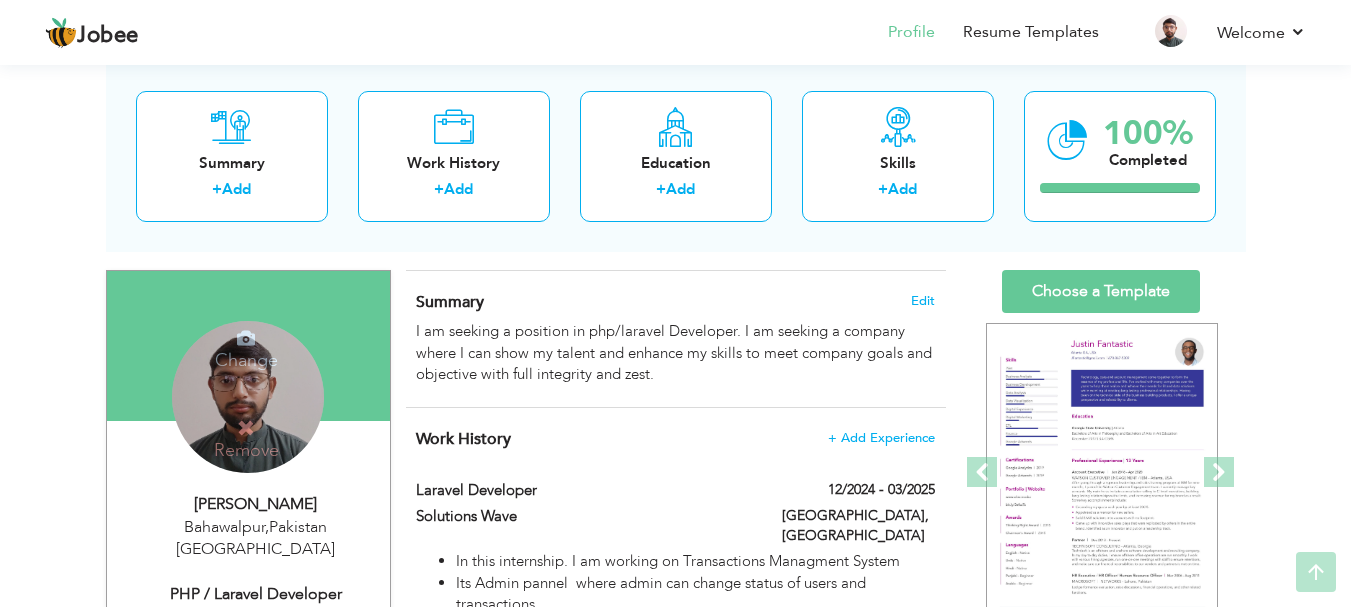 scroll, scrollTop: 108, scrollLeft: 0, axis: vertical 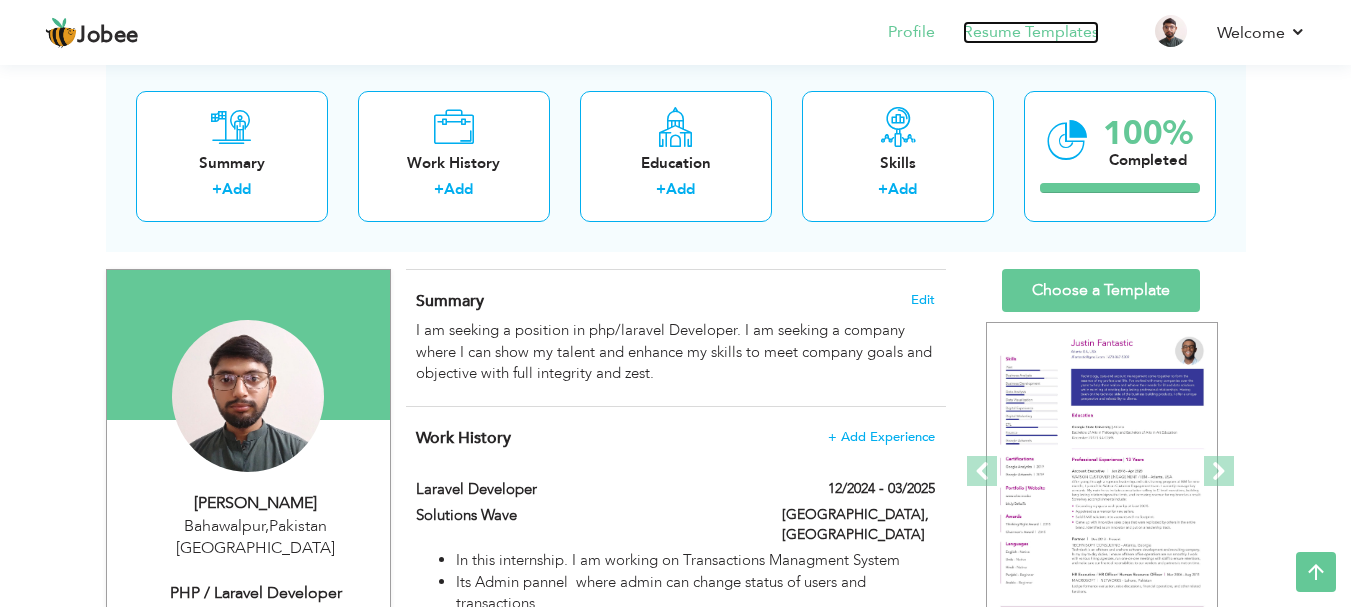 click on "Resume Templates" at bounding box center [1031, 32] 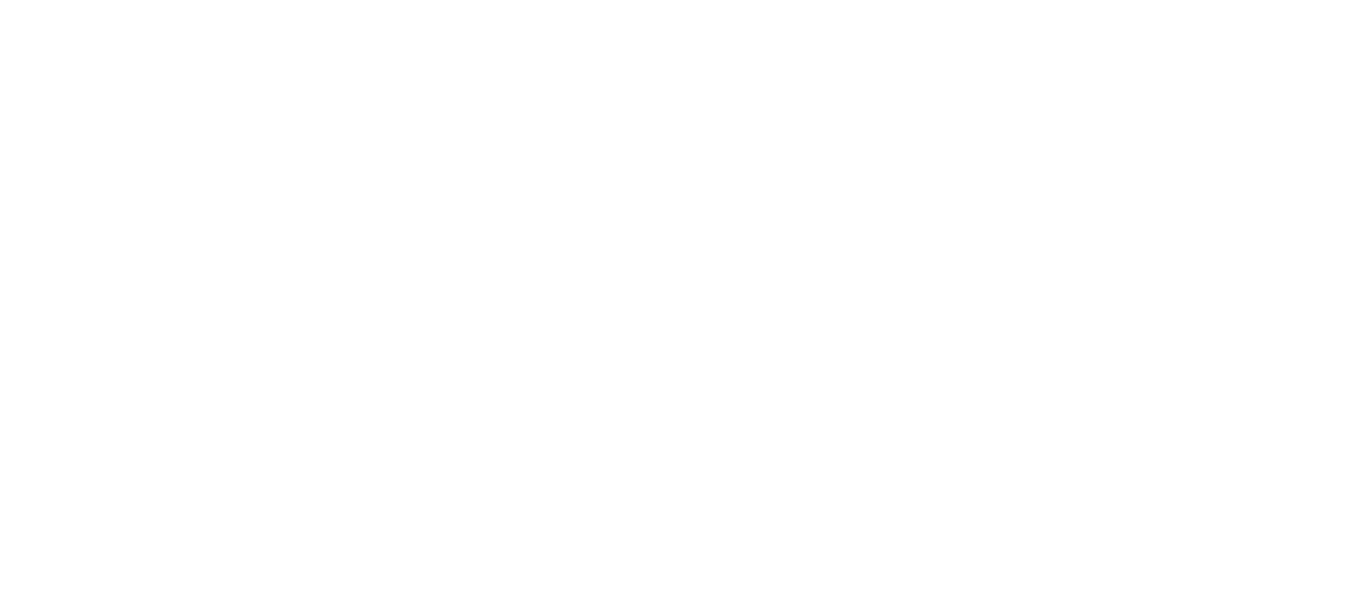 scroll, scrollTop: 0, scrollLeft: 0, axis: both 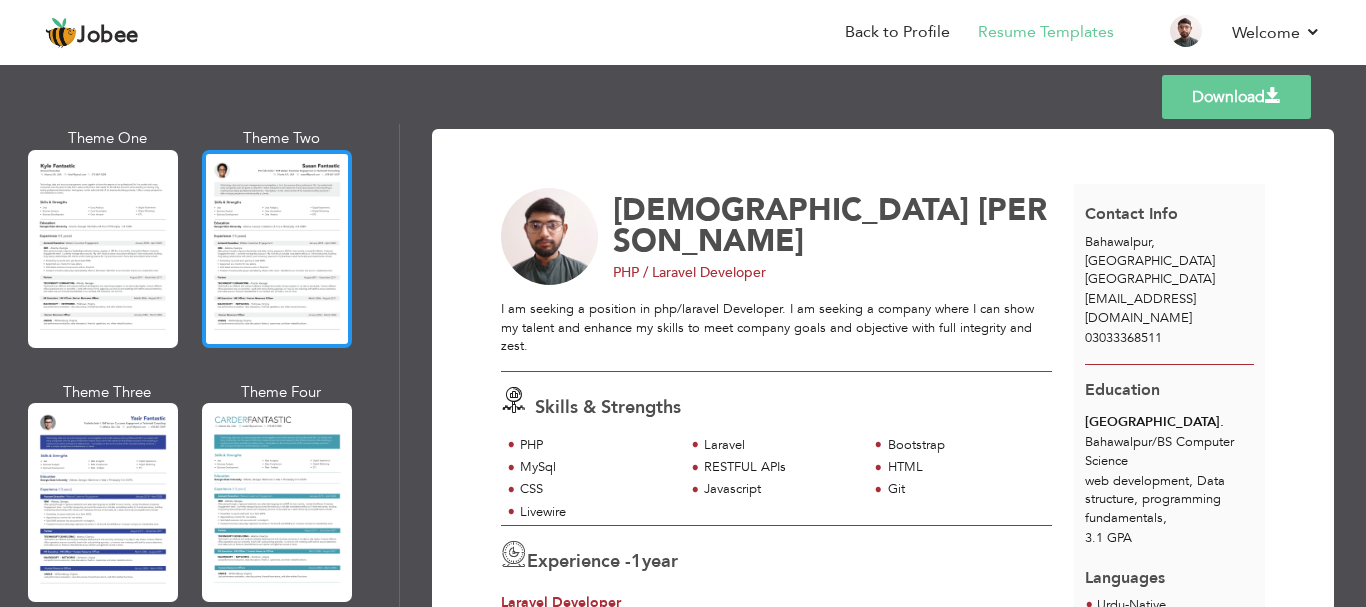click at bounding box center [277, 249] 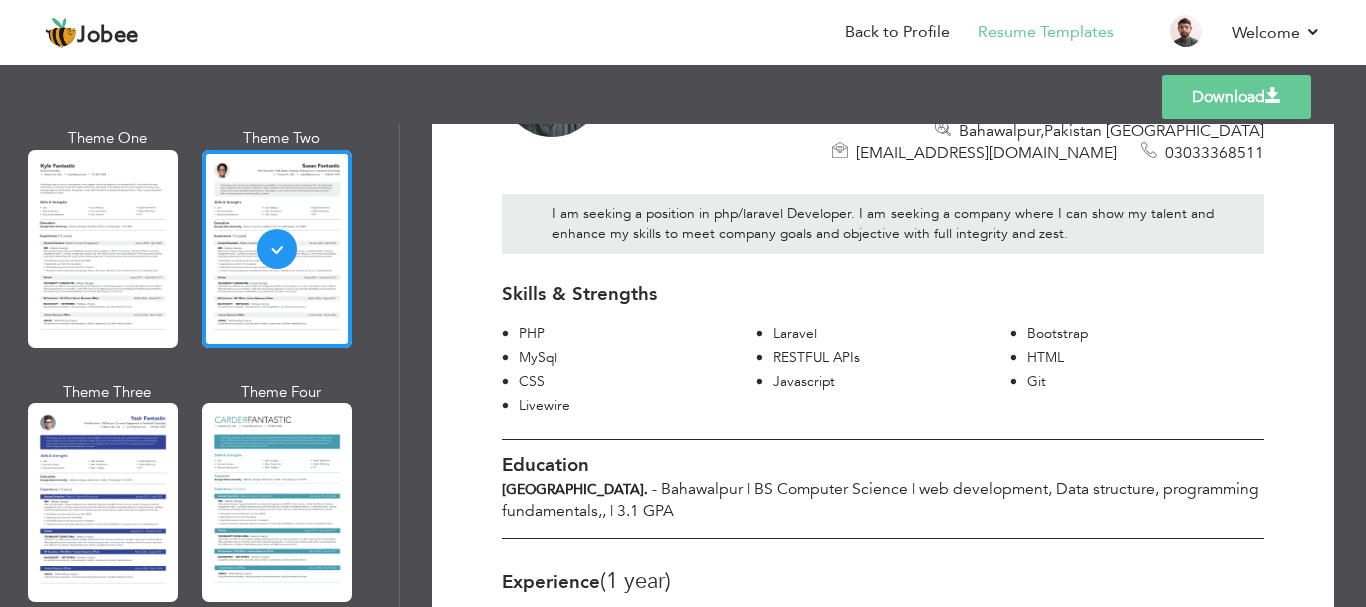 scroll, scrollTop: 0, scrollLeft: 0, axis: both 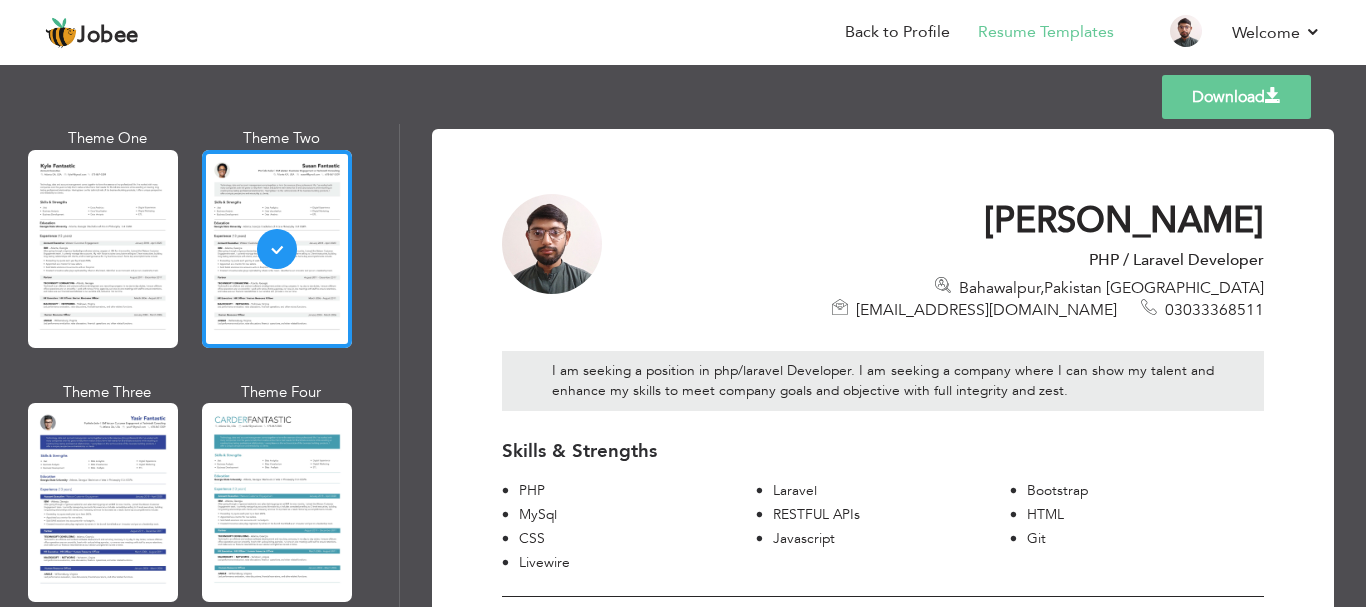 click on "Download" at bounding box center [1236, 97] 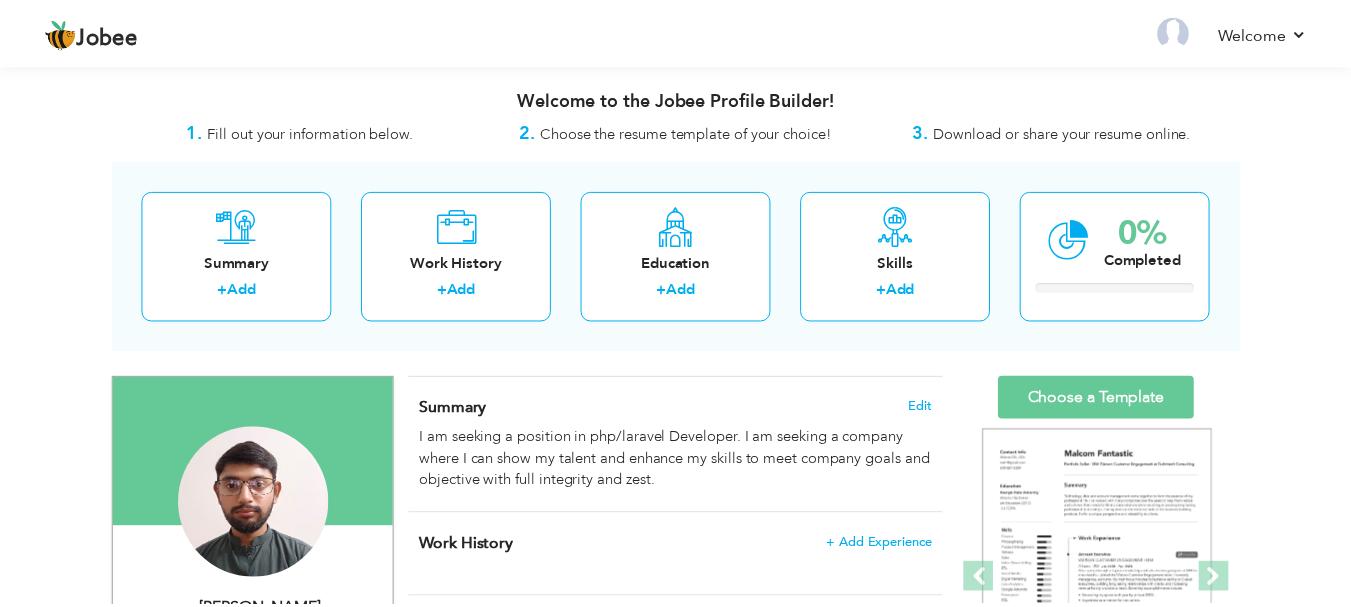 scroll, scrollTop: 390, scrollLeft: 0, axis: vertical 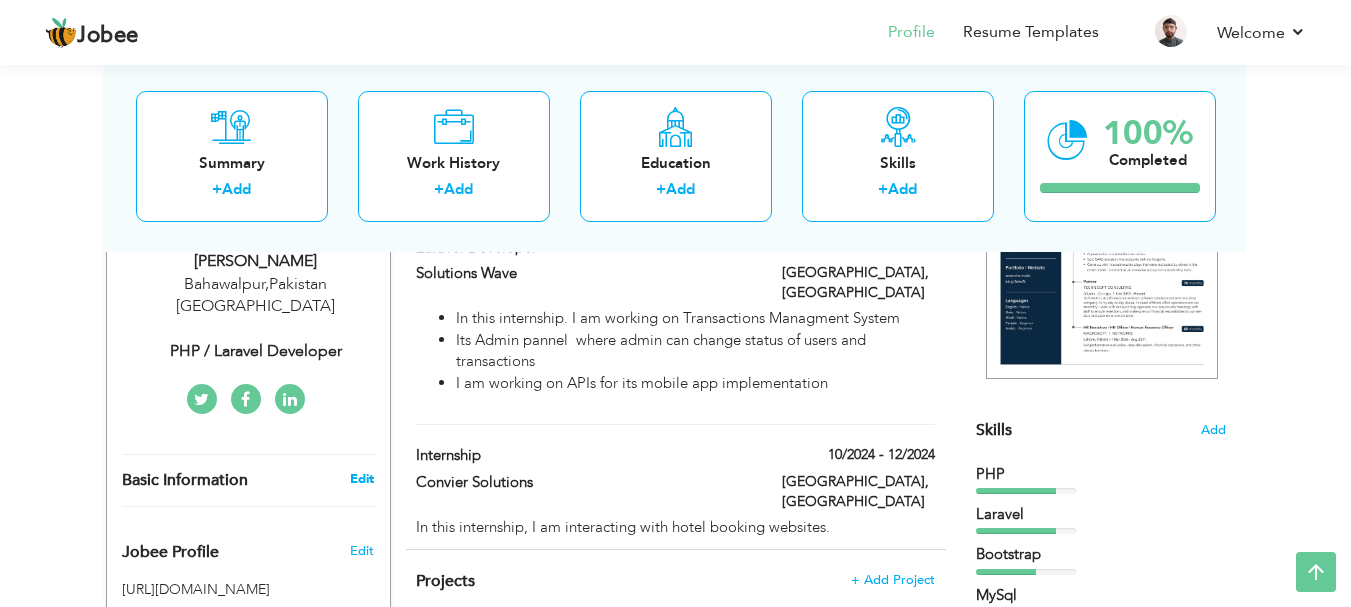 click on "Edit" at bounding box center (362, 479) 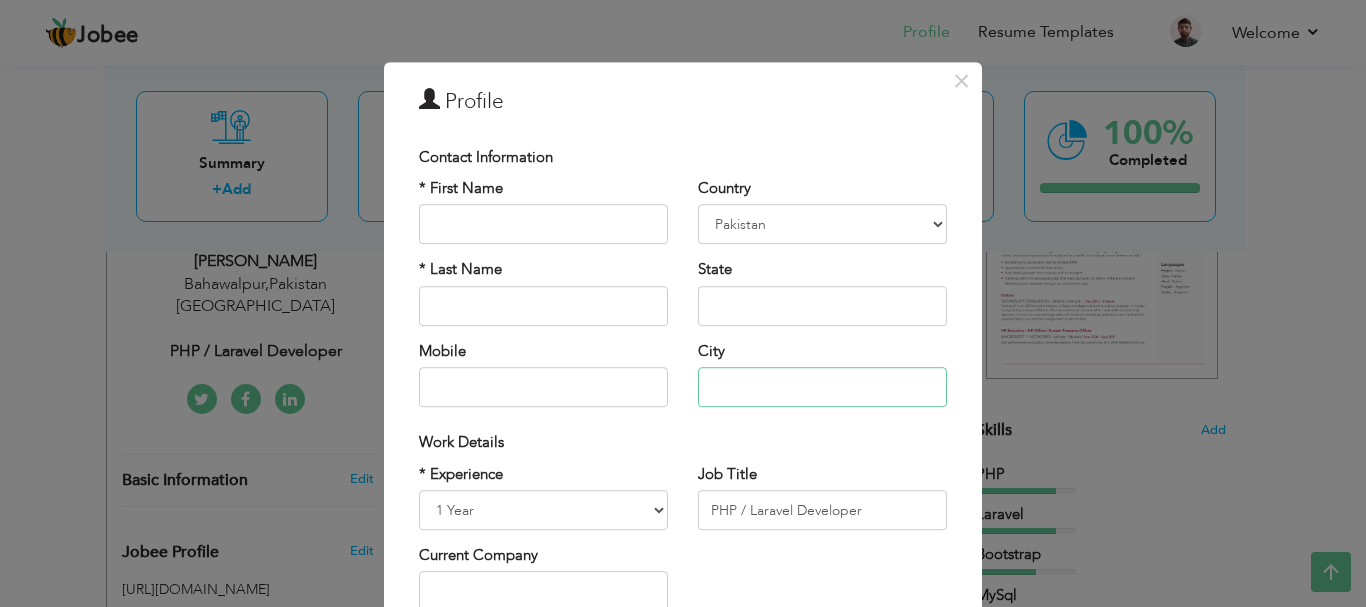 drag, startPoint x: 787, startPoint y: 385, endPoint x: 656, endPoint y: 378, distance: 131.18689 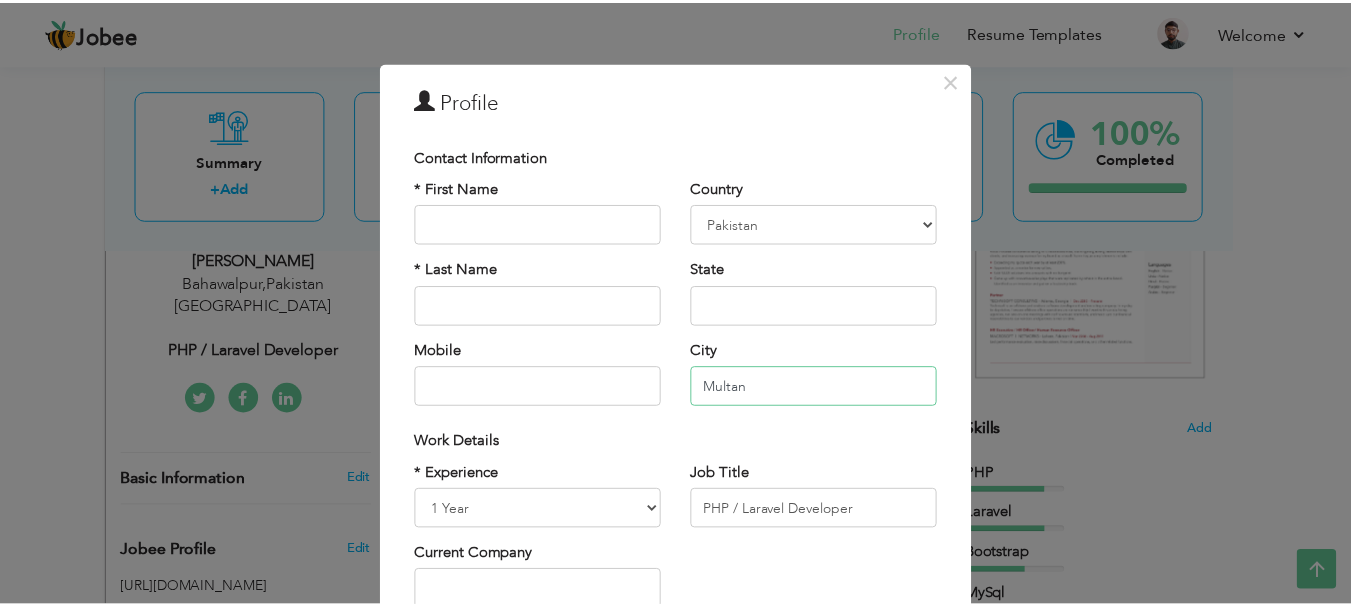 scroll, scrollTop: 289, scrollLeft: 0, axis: vertical 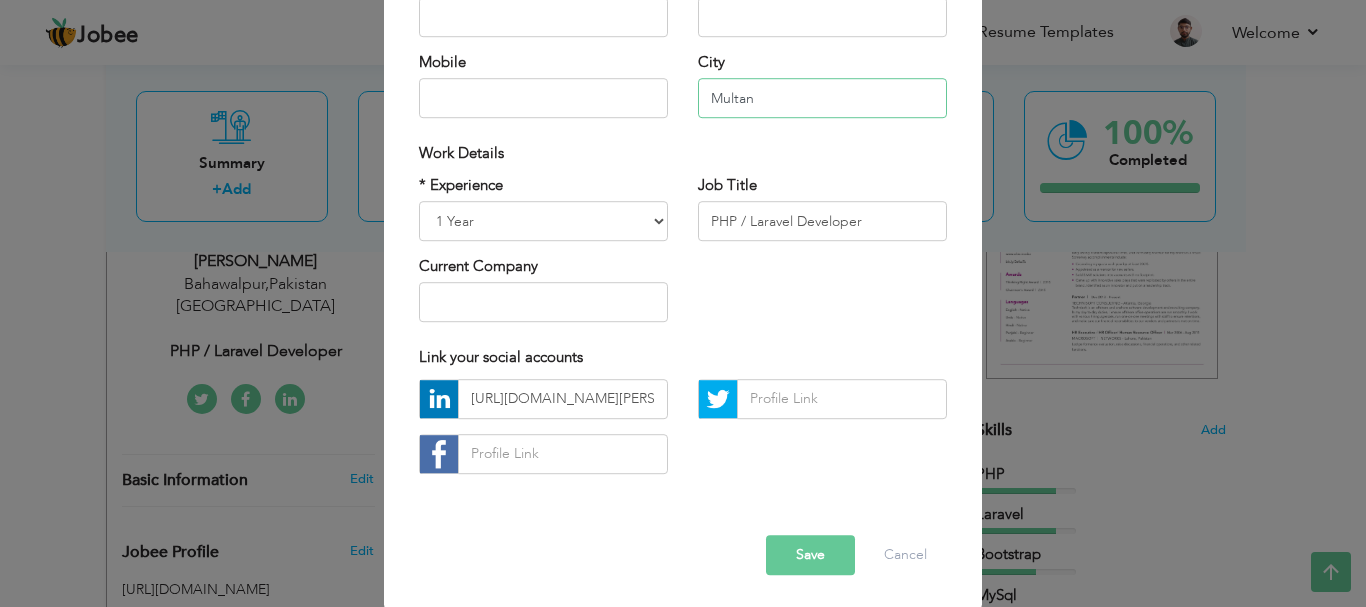 type on "Multan" 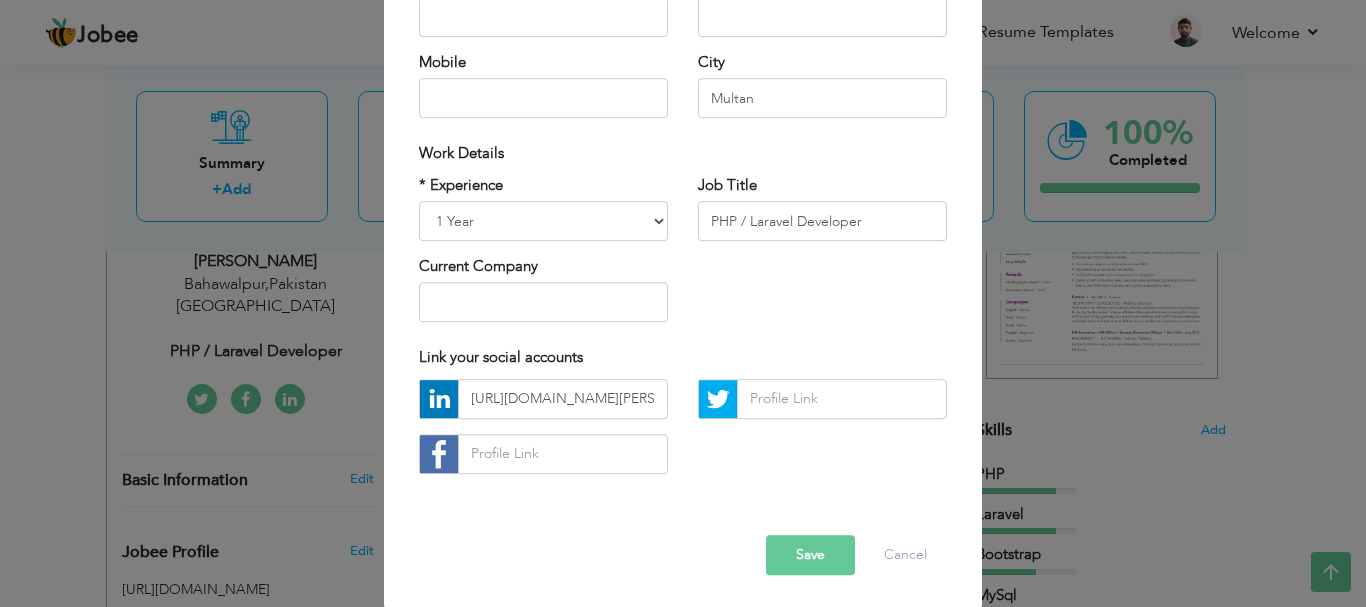 click on "Save" at bounding box center (810, 555) 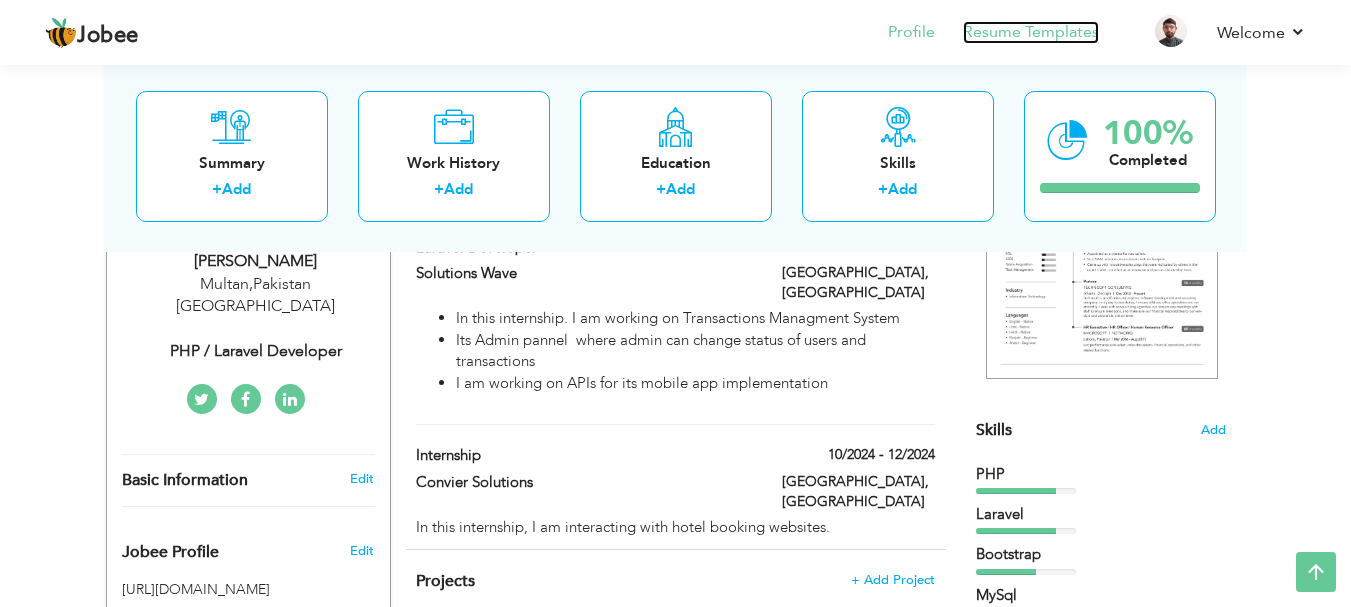 click on "Resume Templates" at bounding box center (1031, 32) 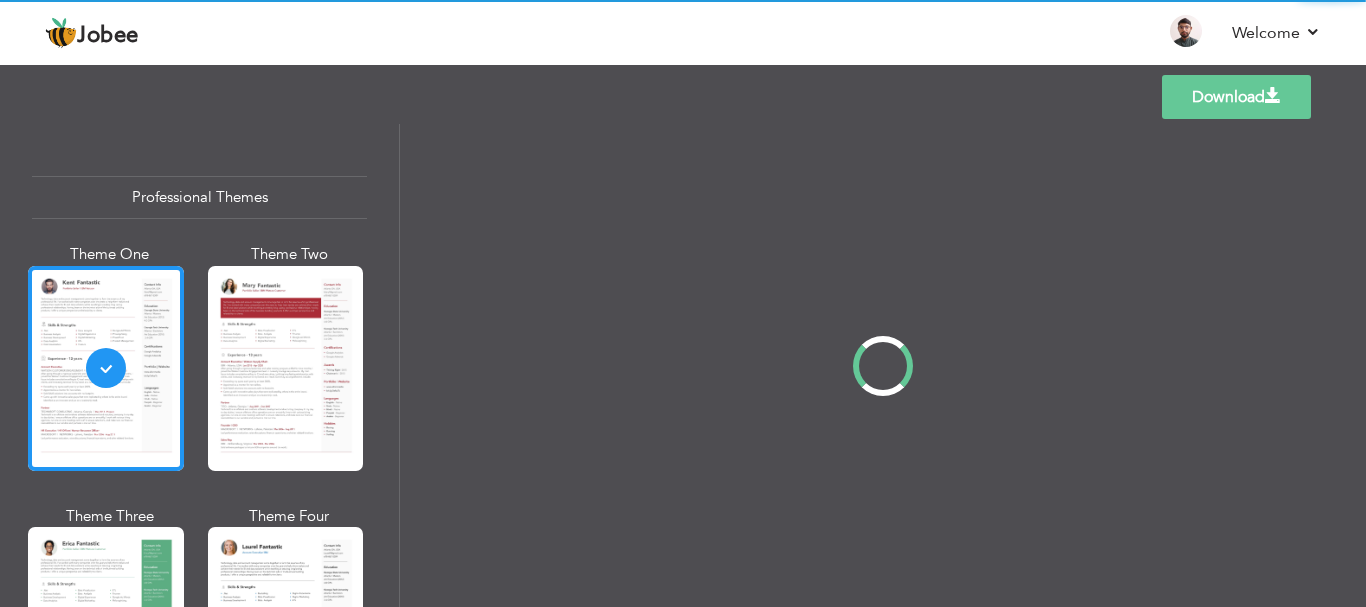 scroll, scrollTop: 0, scrollLeft: 0, axis: both 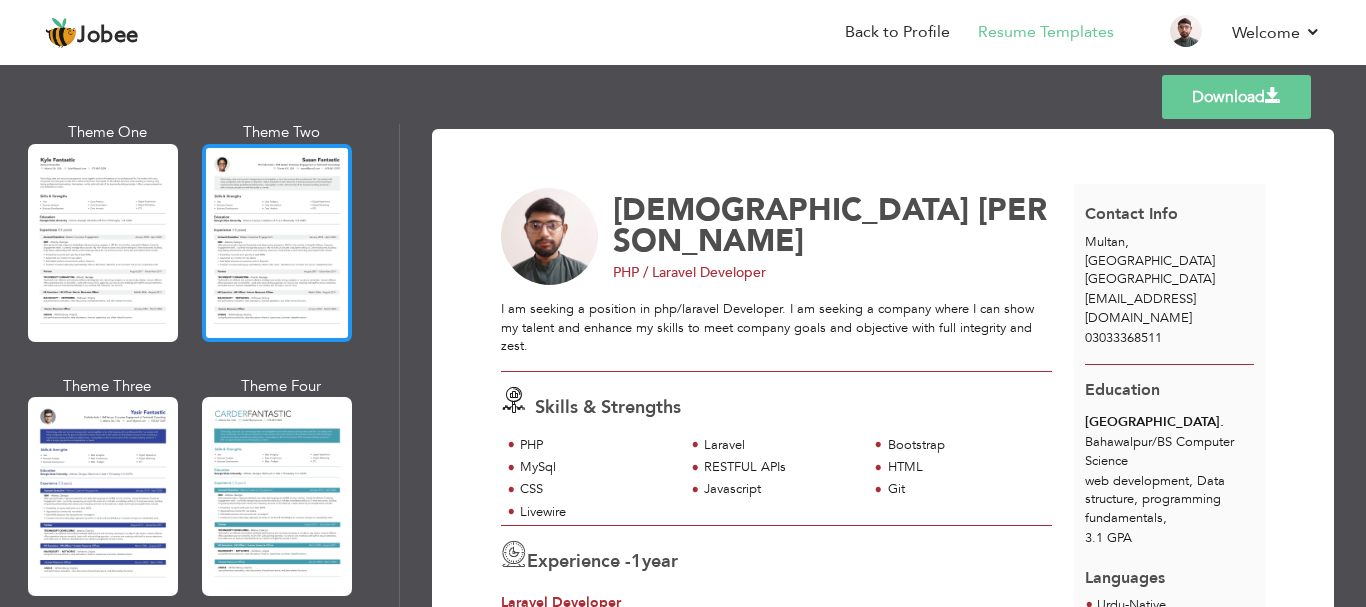 click at bounding box center (277, 243) 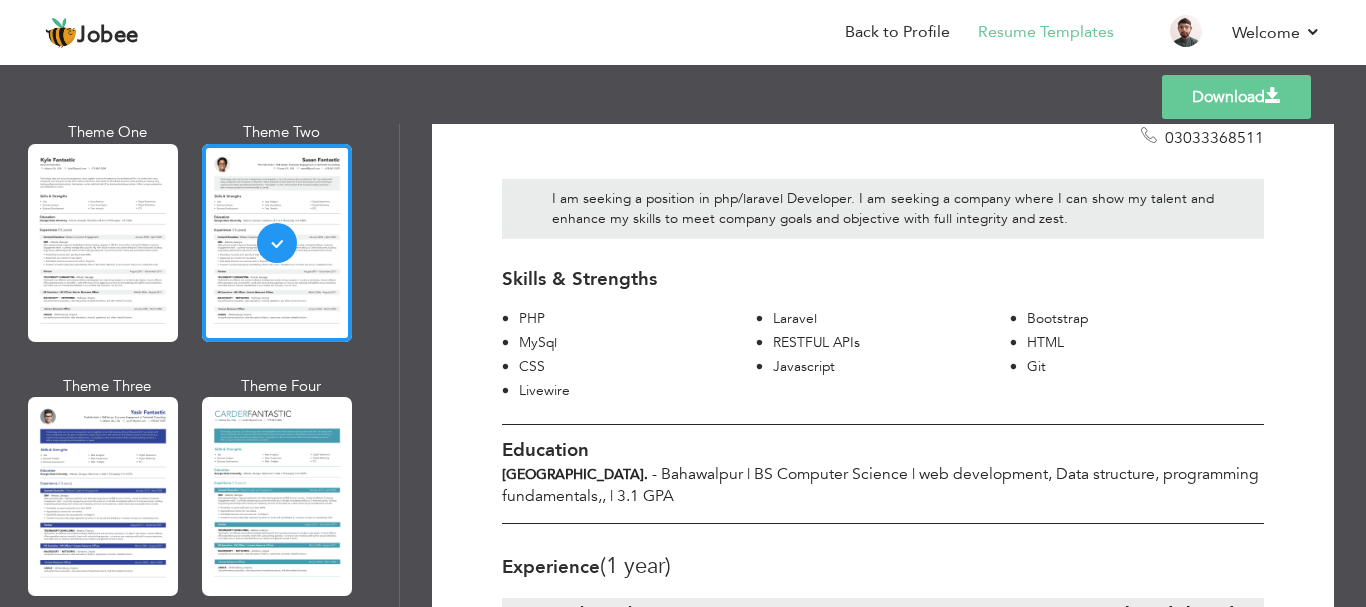 scroll, scrollTop: 171, scrollLeft: 0, axis: vertical 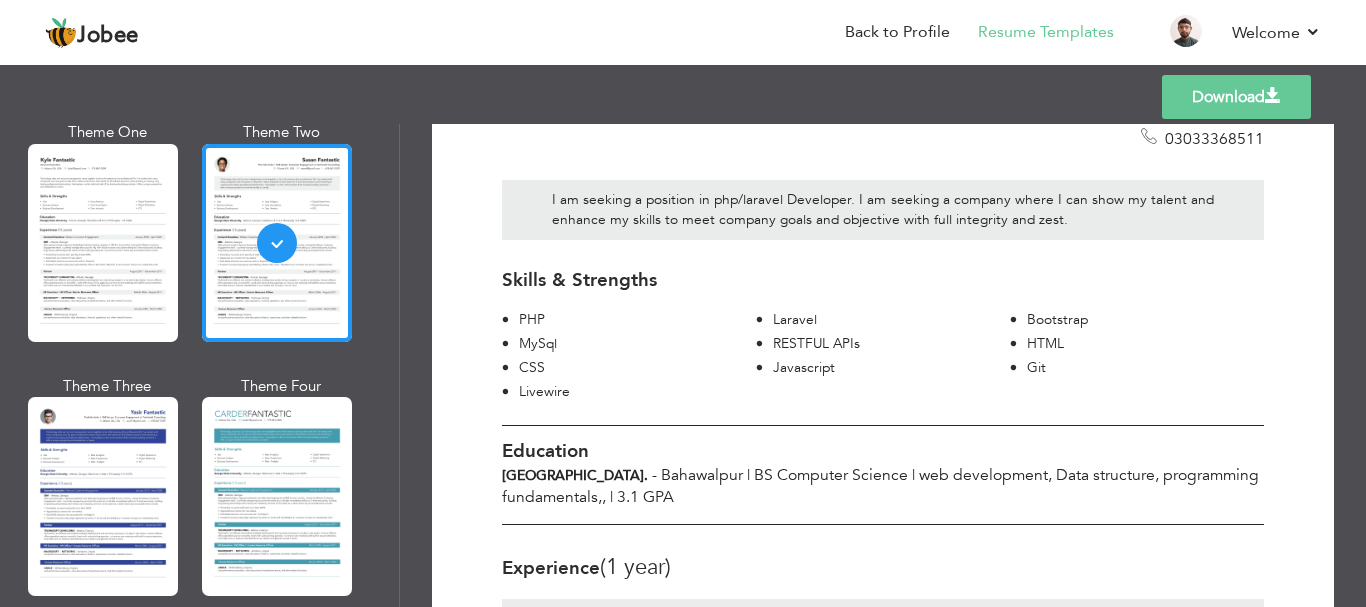 click on "Download" at bounding box center [1236, 97] 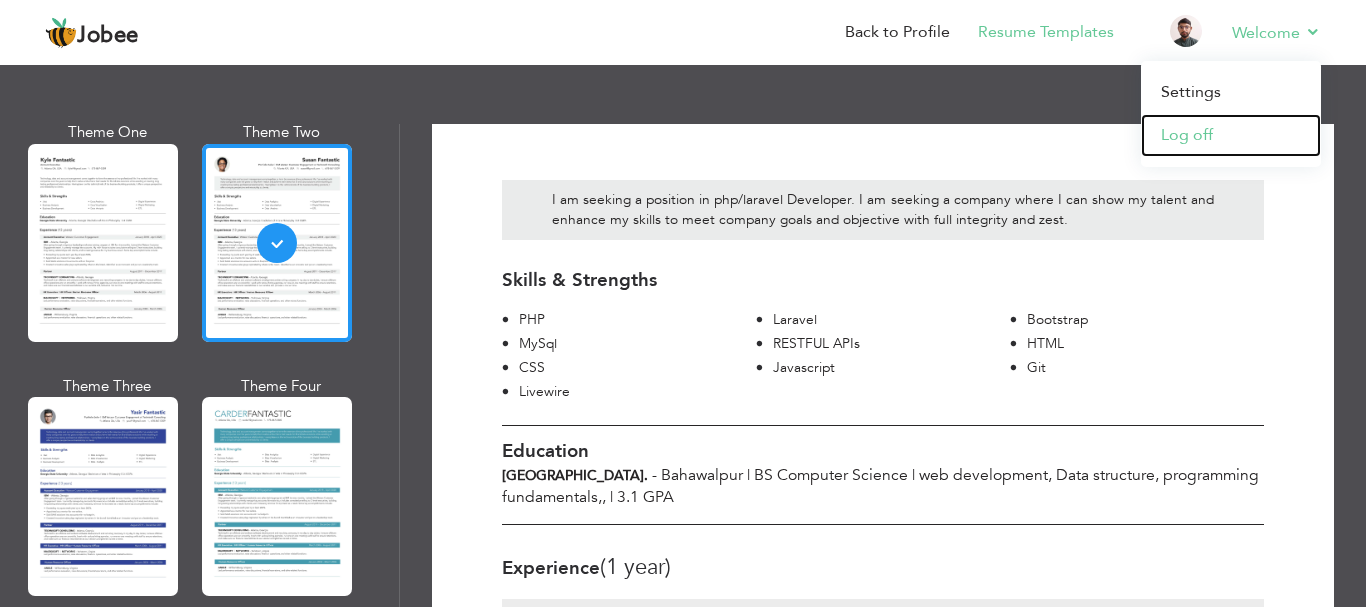 click on "Log off" at bounding box center (1231, 135) 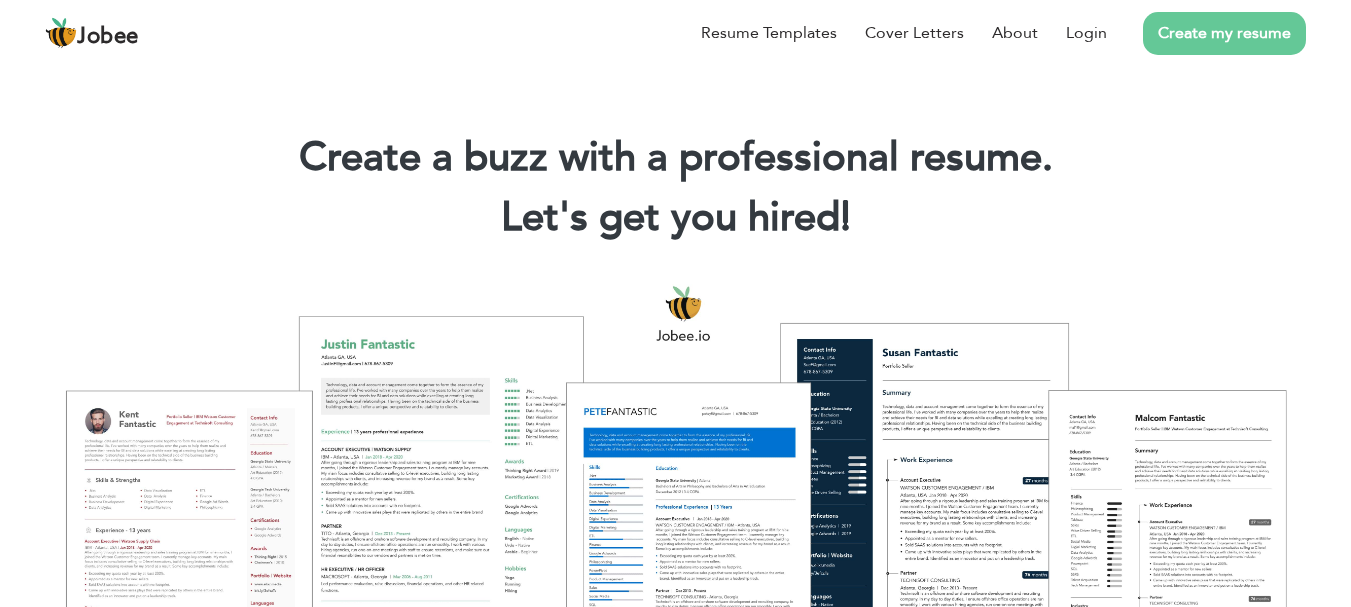 scroll, scrollTop: 0, scrollLeft: 0, axis: both 